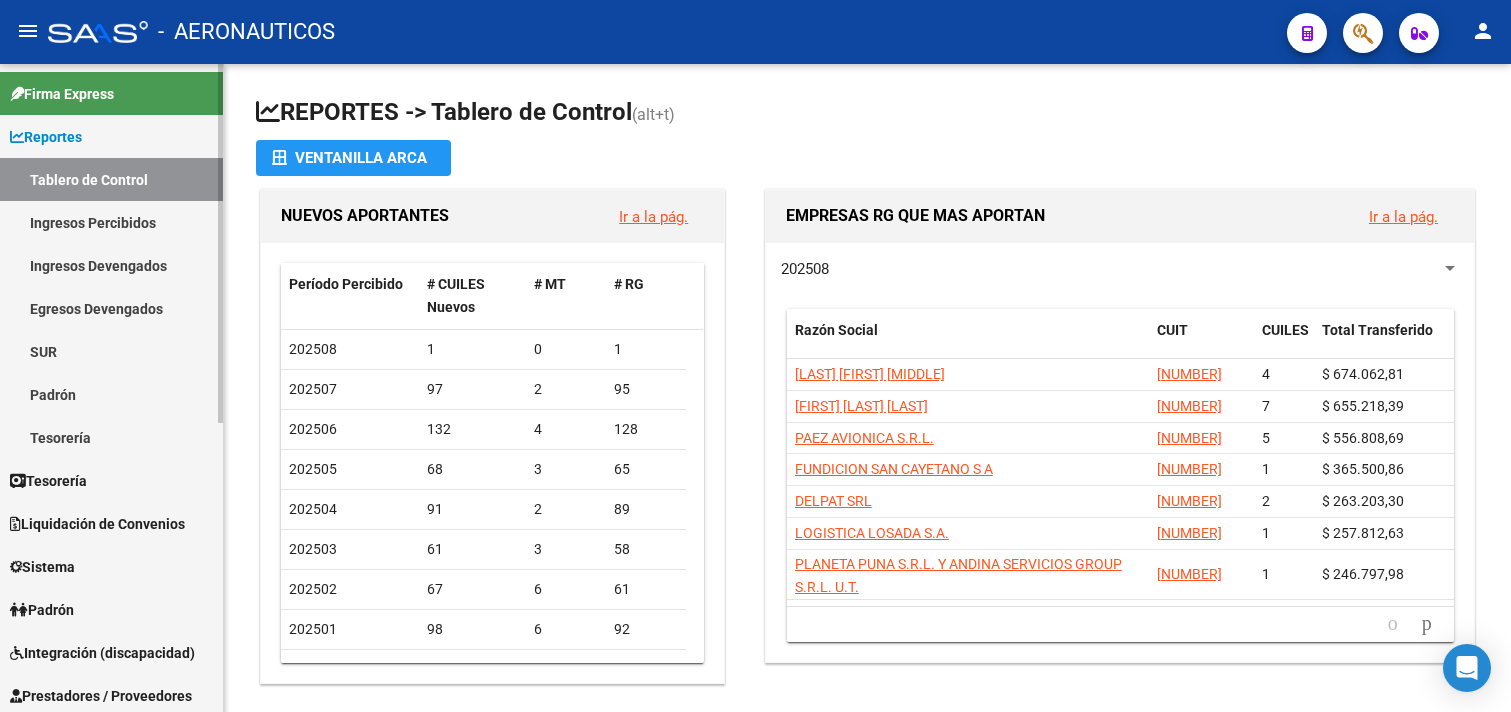 scroll, scrollTop: 0, scrollLeft: 0, axis: both 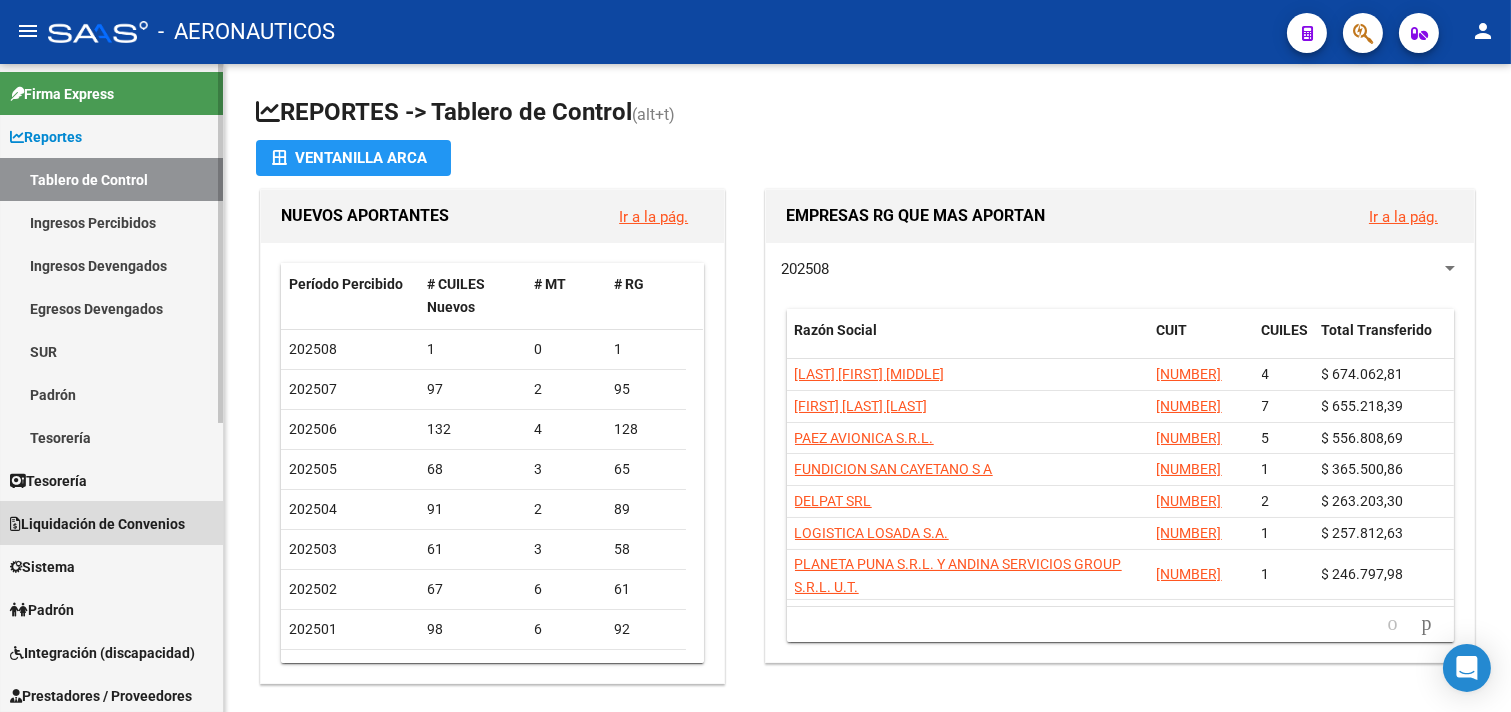 click on "Liquidación de Convenios" at bounding box center (97, 524) 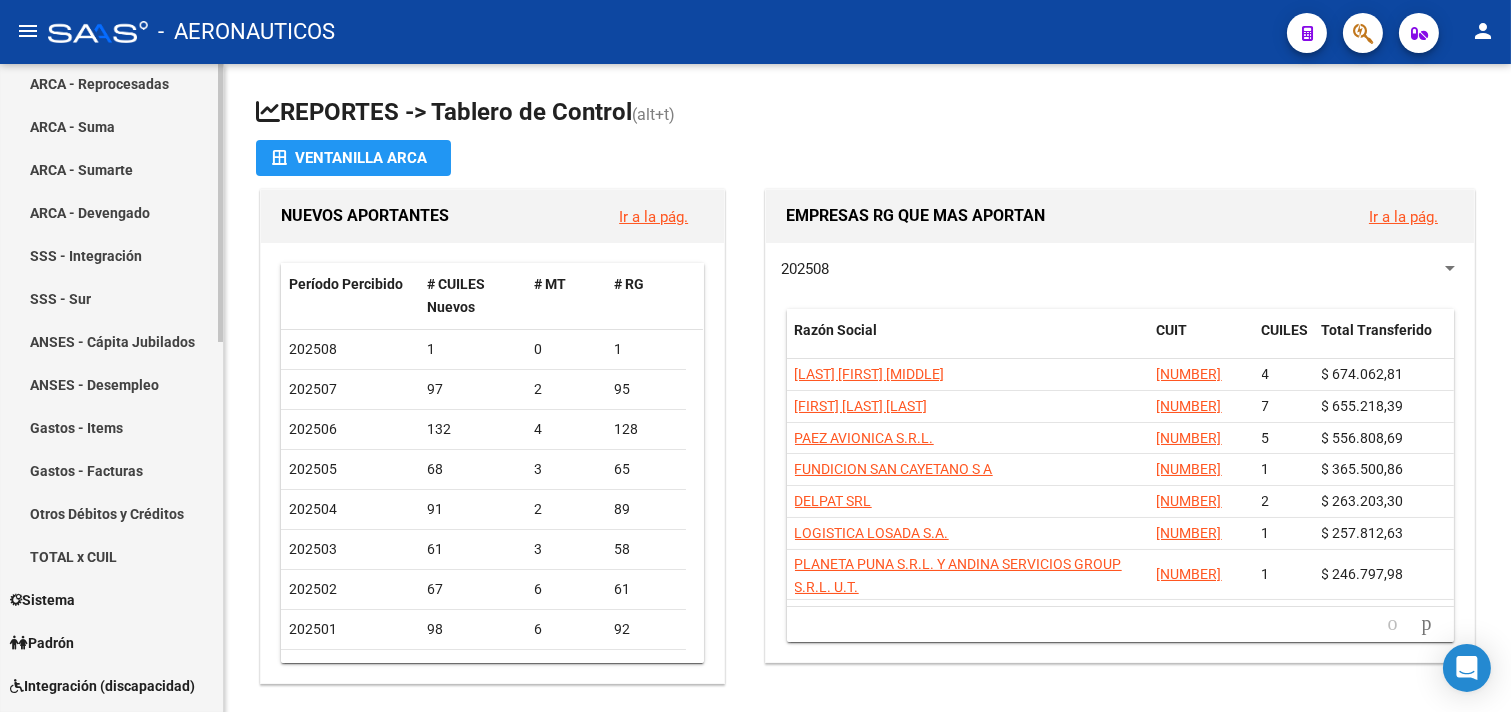 scroll, scrollTop: 333, scrollLeft: 0, axis: vertical 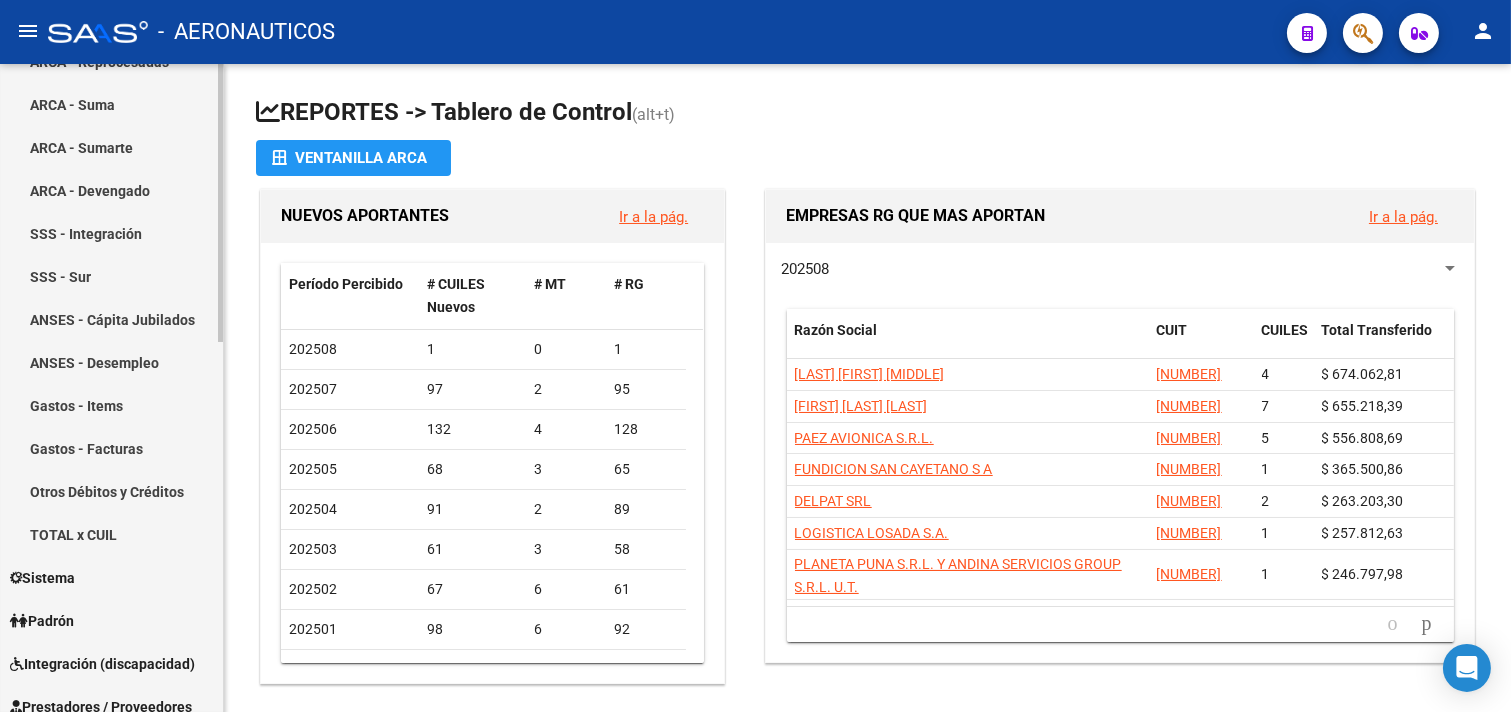 click on "TOTAL x CUIL" at bounding box center [111, 534] 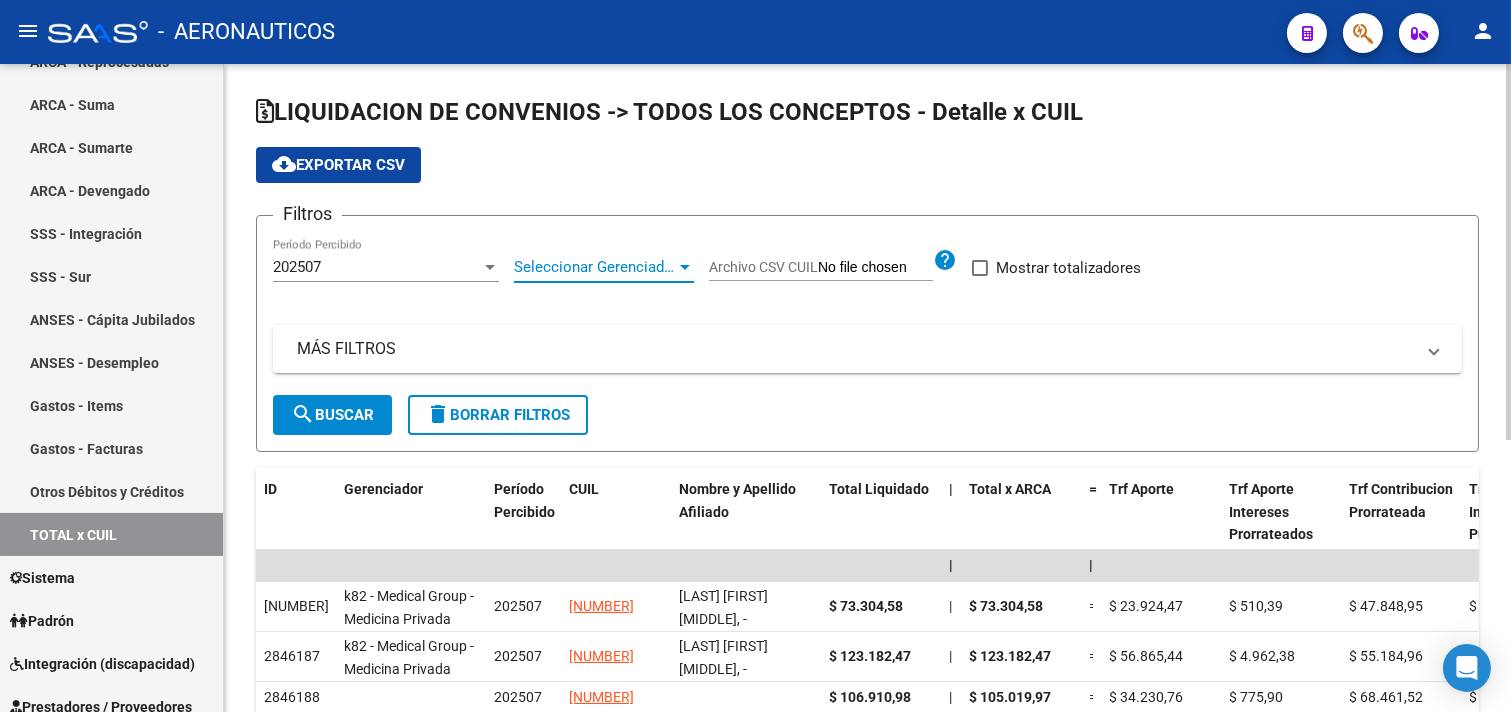 click at bounding box center [685, 267] 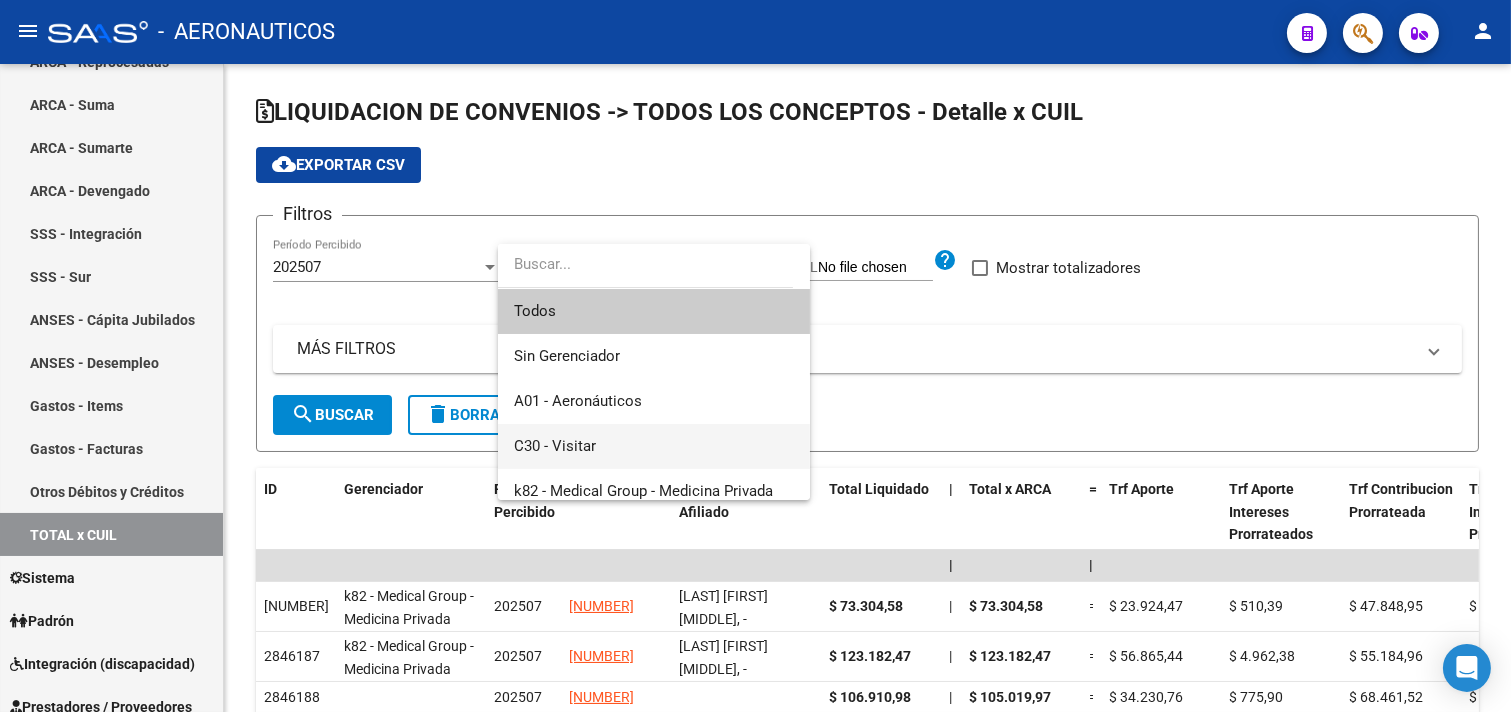 click on "C30 - Visitar" at bounding box center [654, 446] 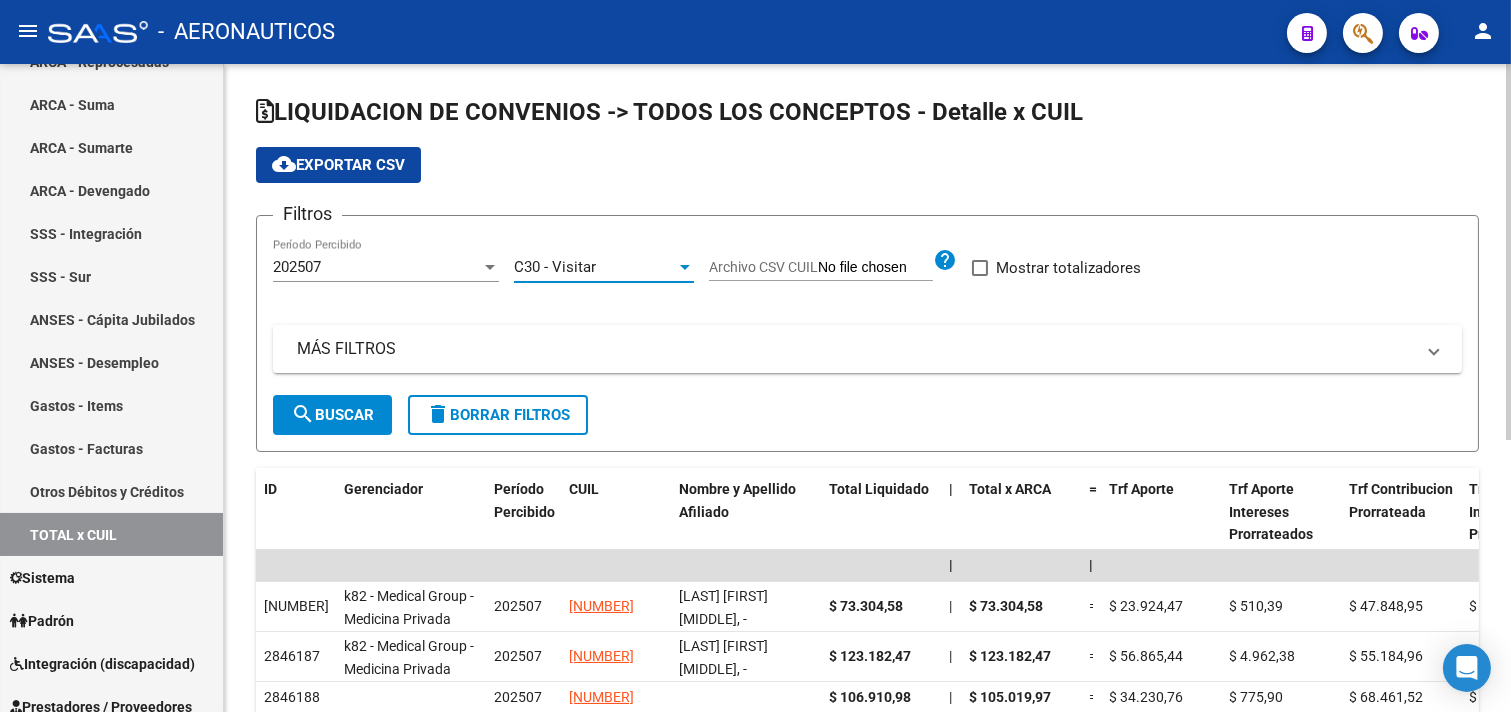 click on "search  Buscar" 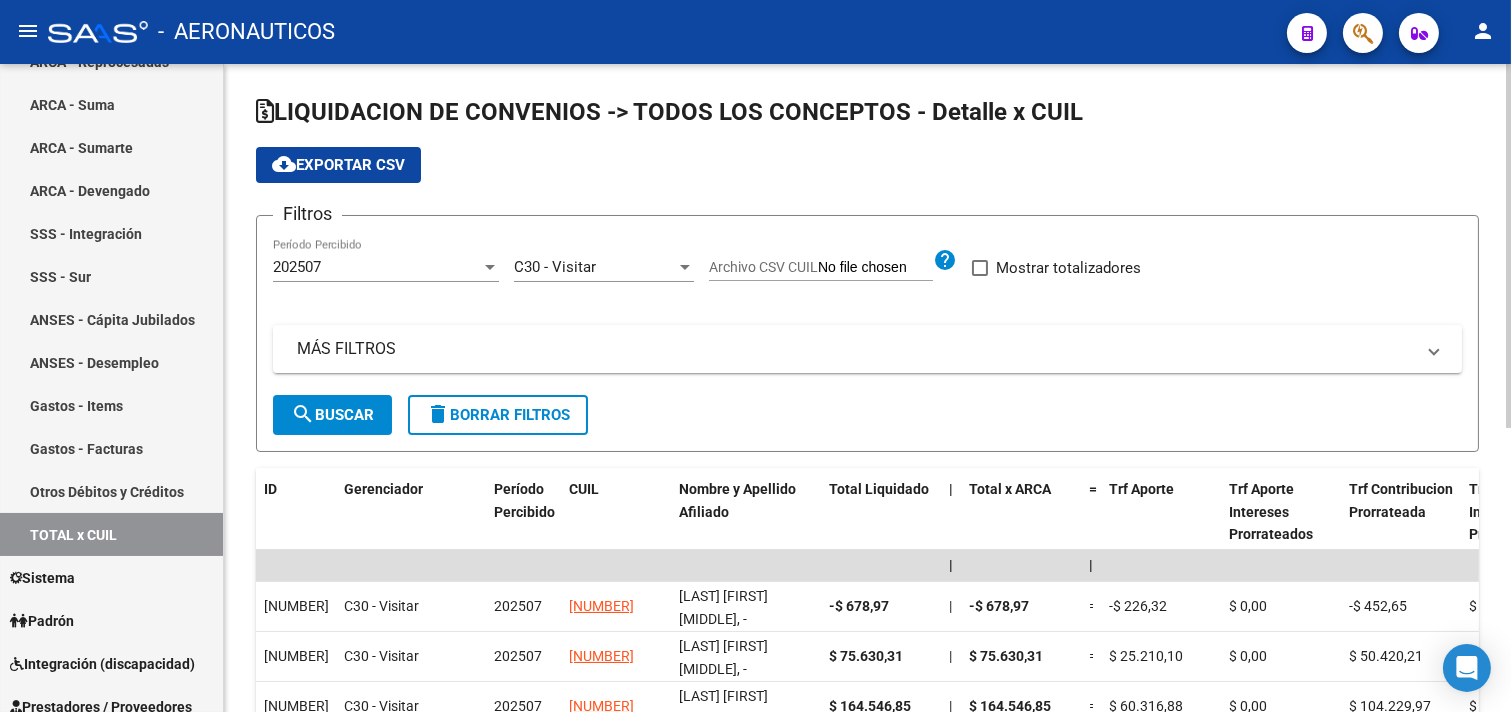 click on "cloud_download  Exportar CSV" 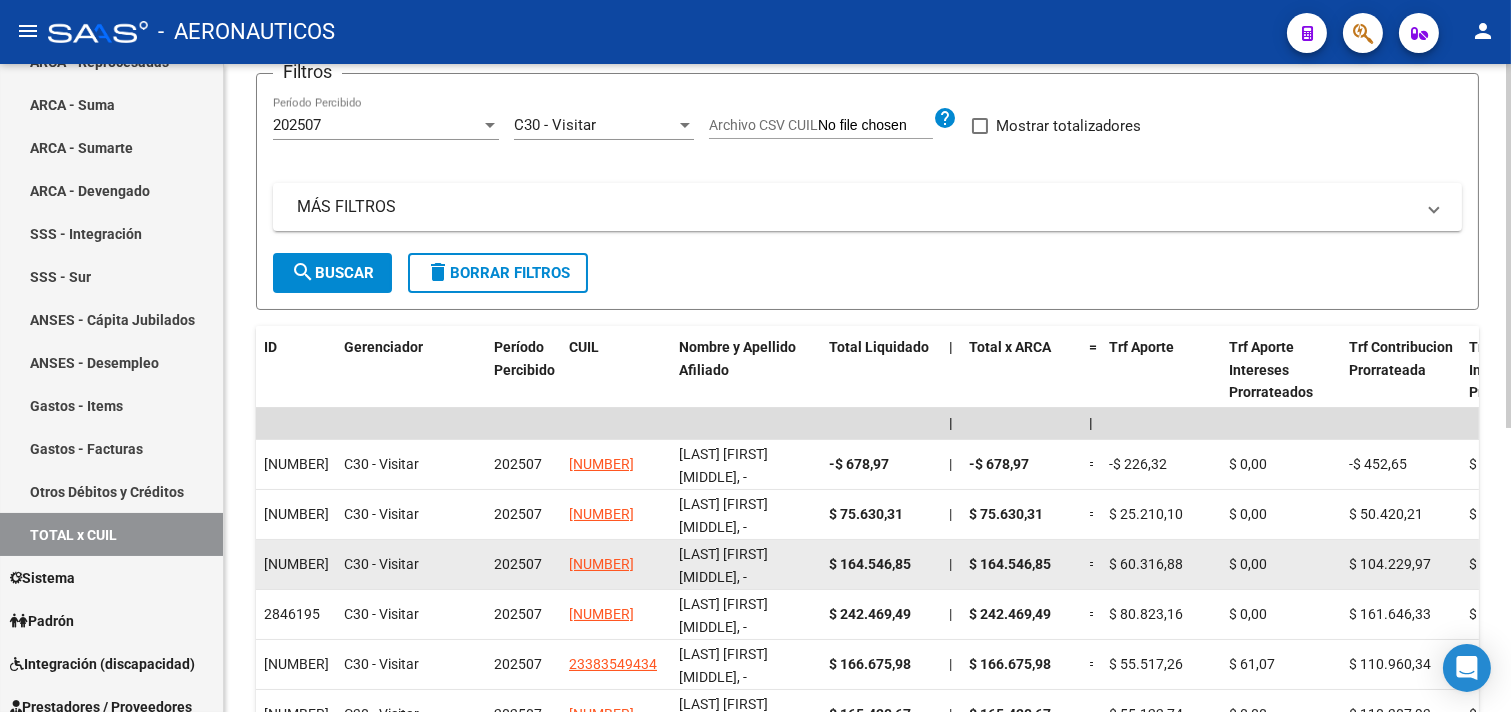 scroll, scrollTop: 111, scrollLeft: 0, axis: vertical 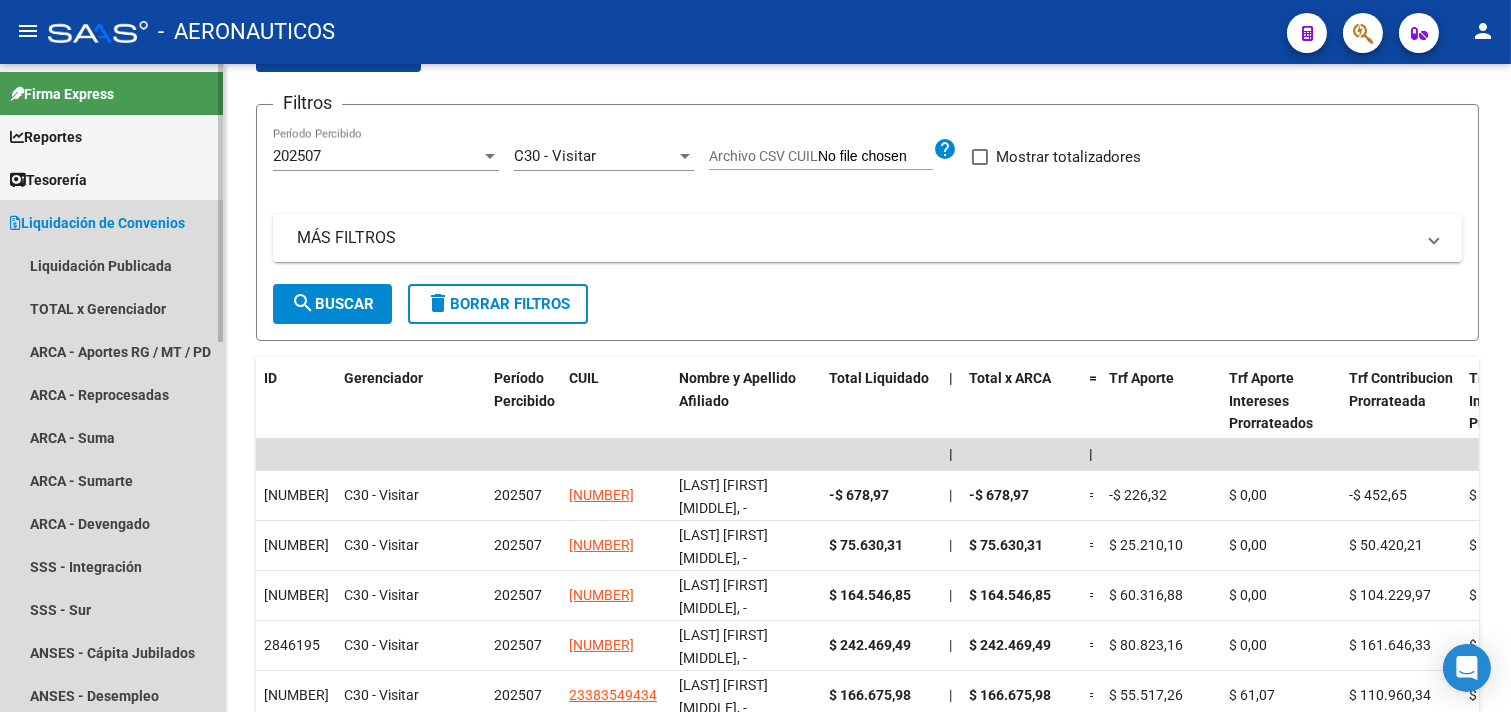 click on "Liquidación de Convenios" at bounding box center [97, 223] 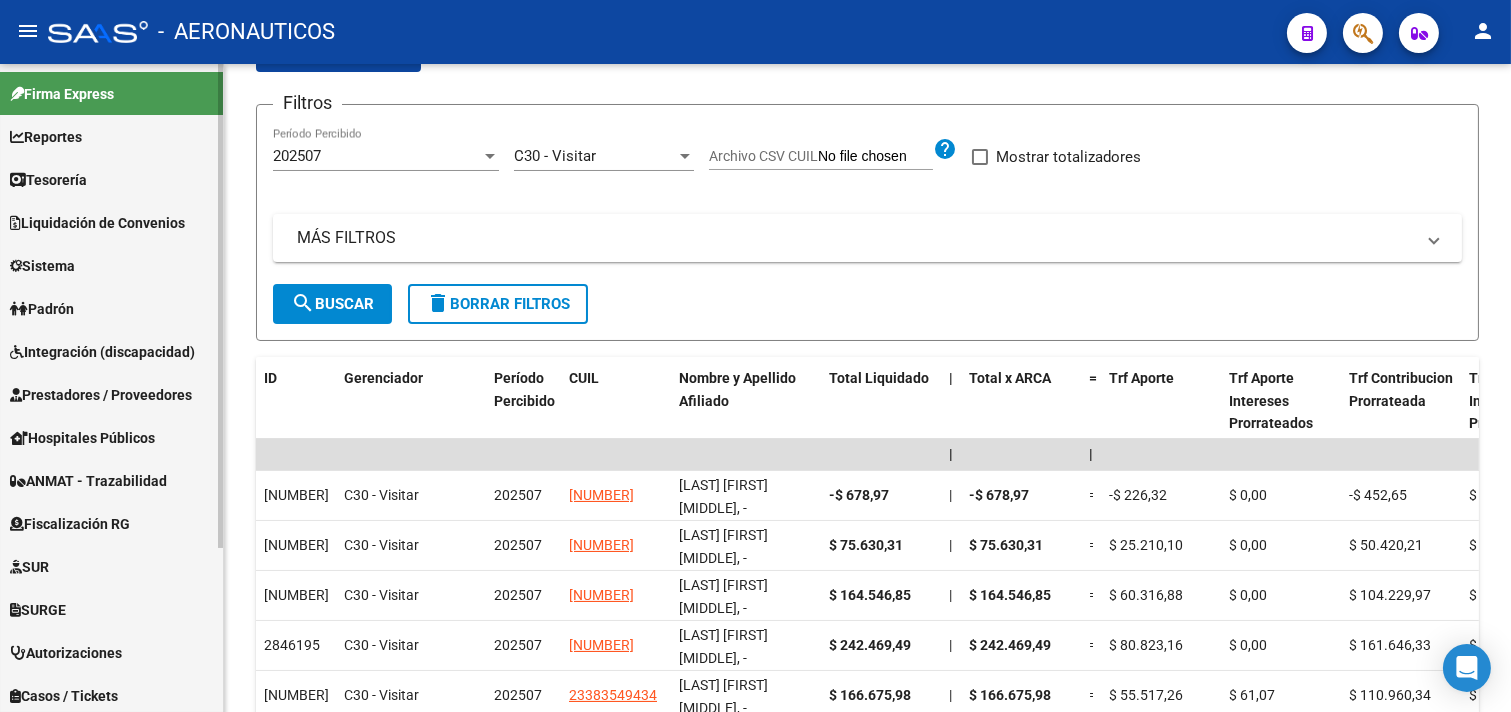 click on "Liquidación de Convenios" at bounding box center [97, 223] 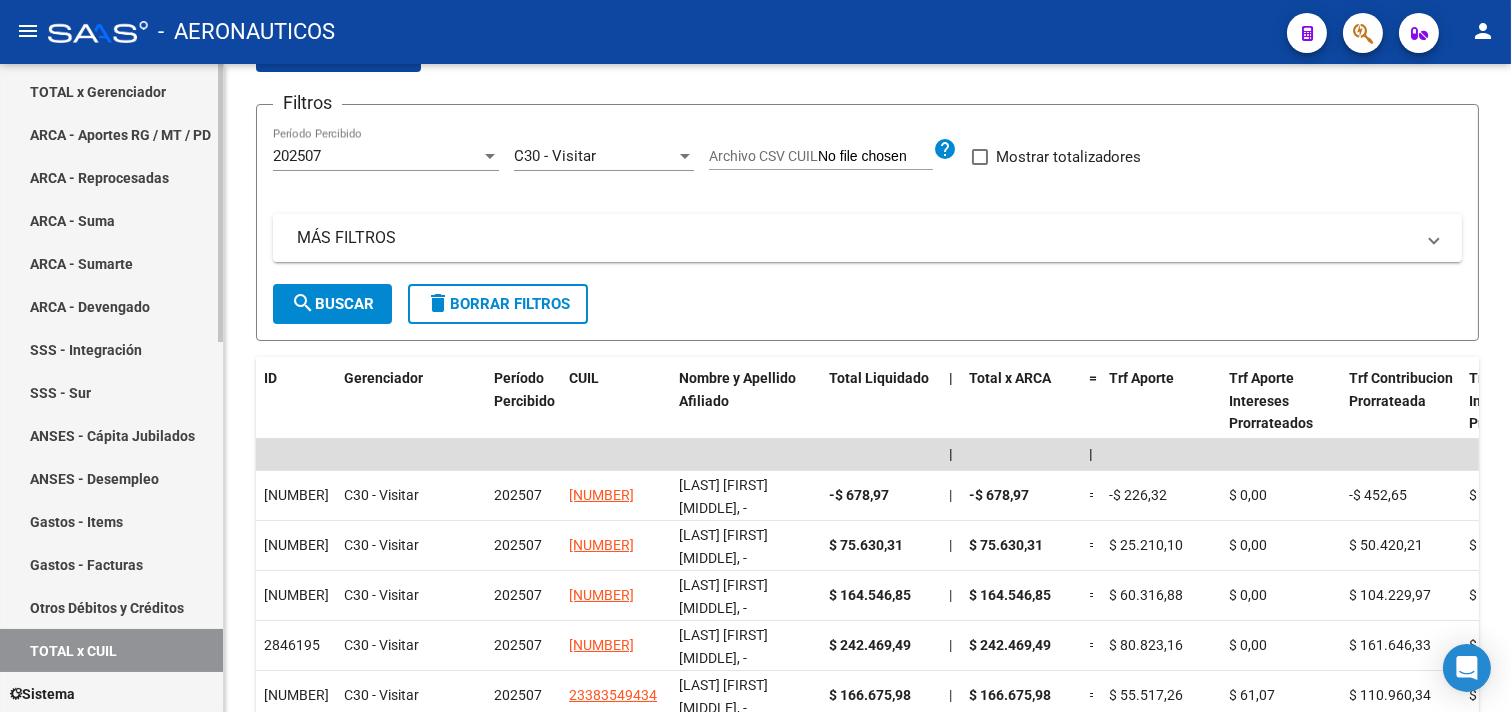 scroll, scrollTop: 222, scrollLeft: 0, axis: vertical 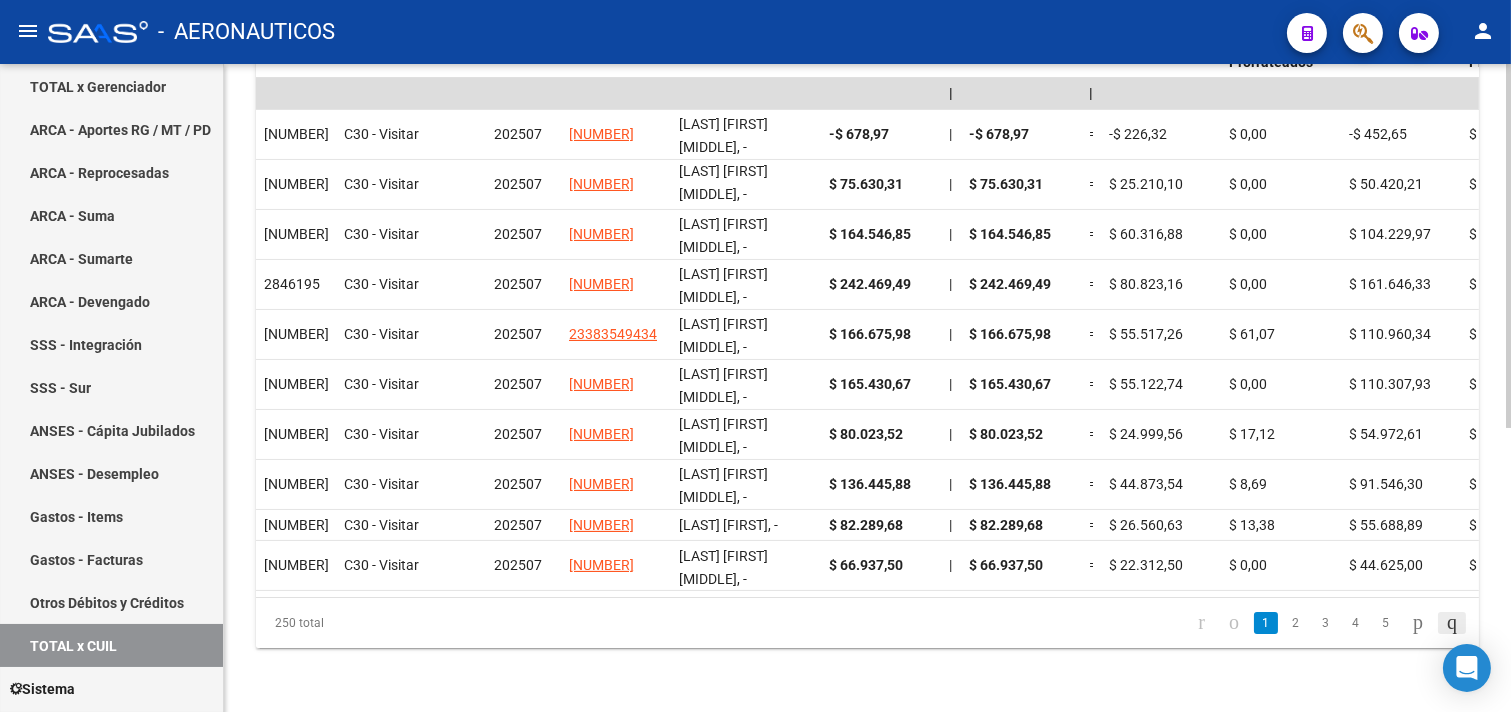click 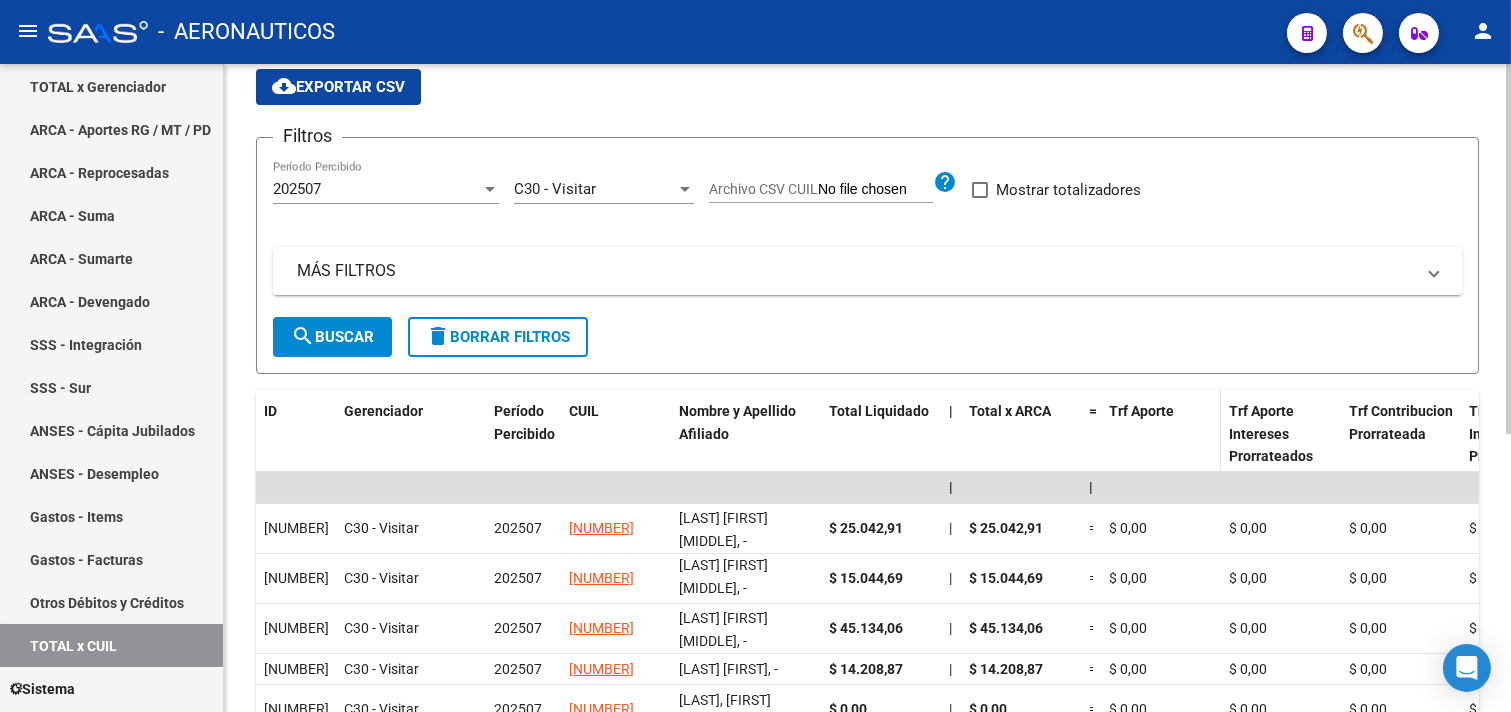 scroll, scrollTop: 0, scrollLeft: 0, axis: both 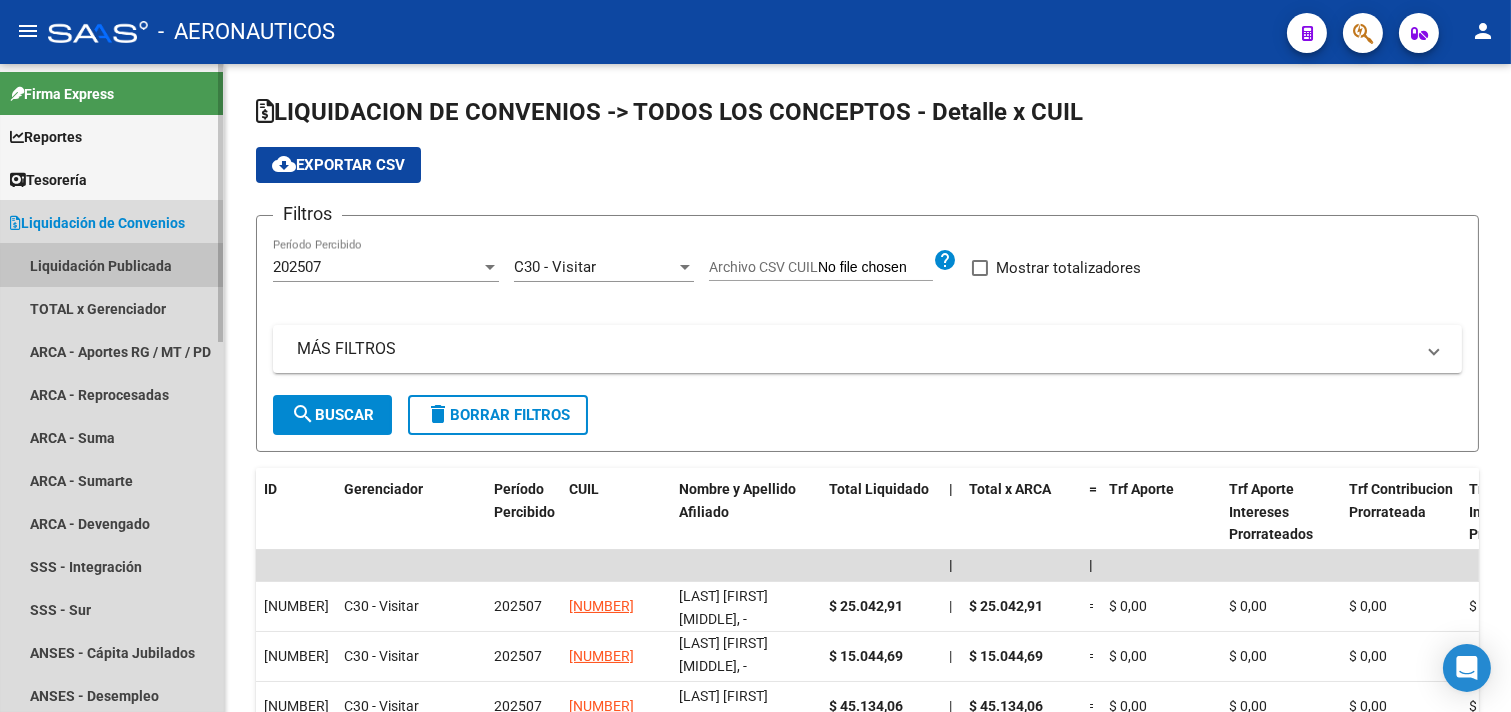 click on "Liquidación Publicada" at bounding box center [111, 265] 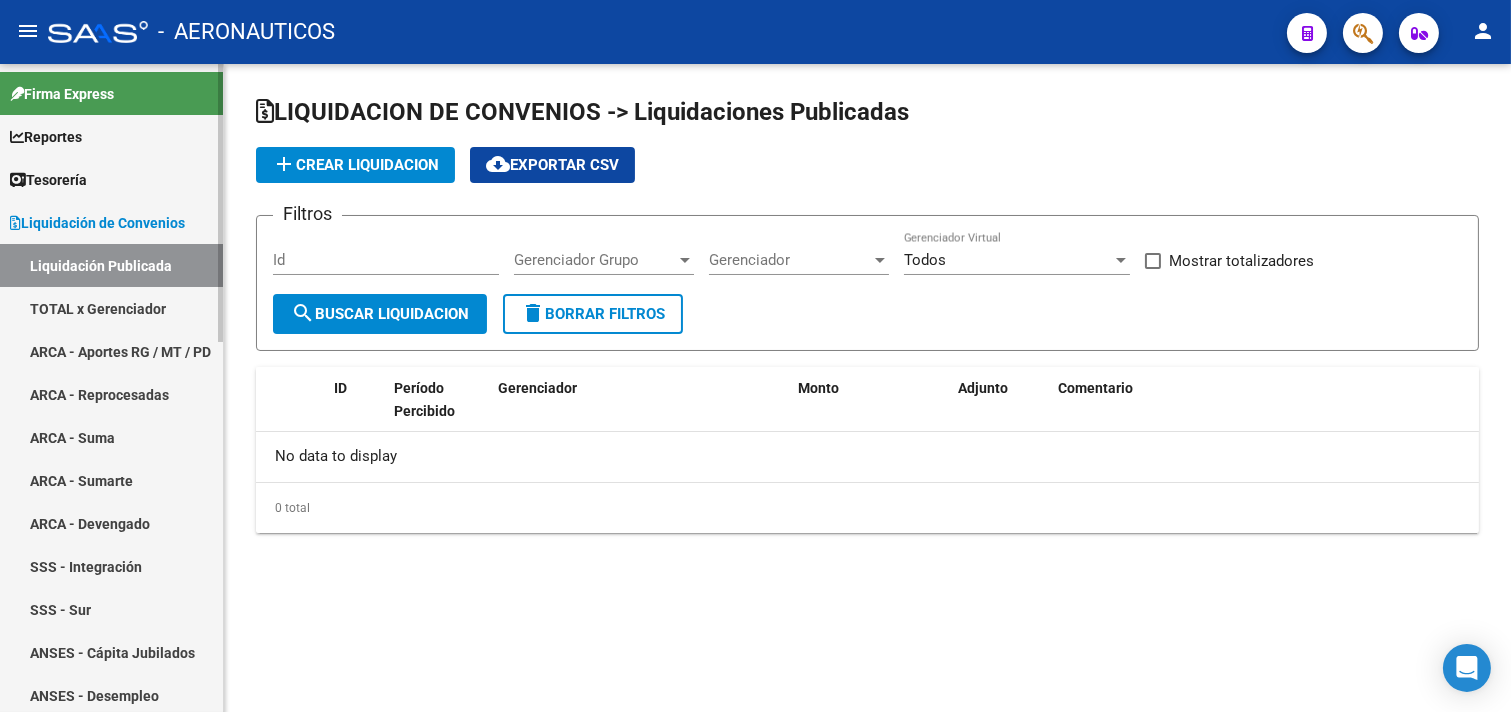 checkbox on "true" 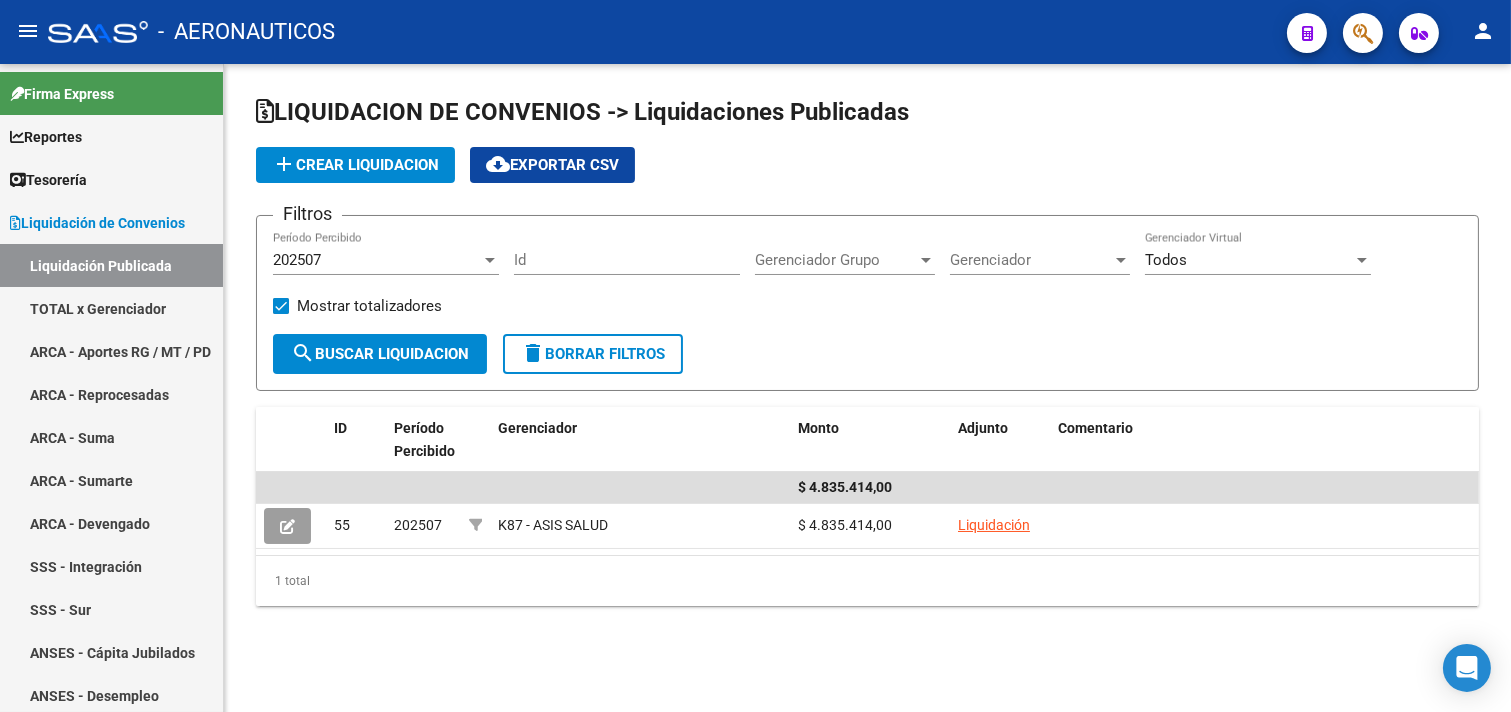 click on "Gerenciador" at bounding box center [1031, 260] 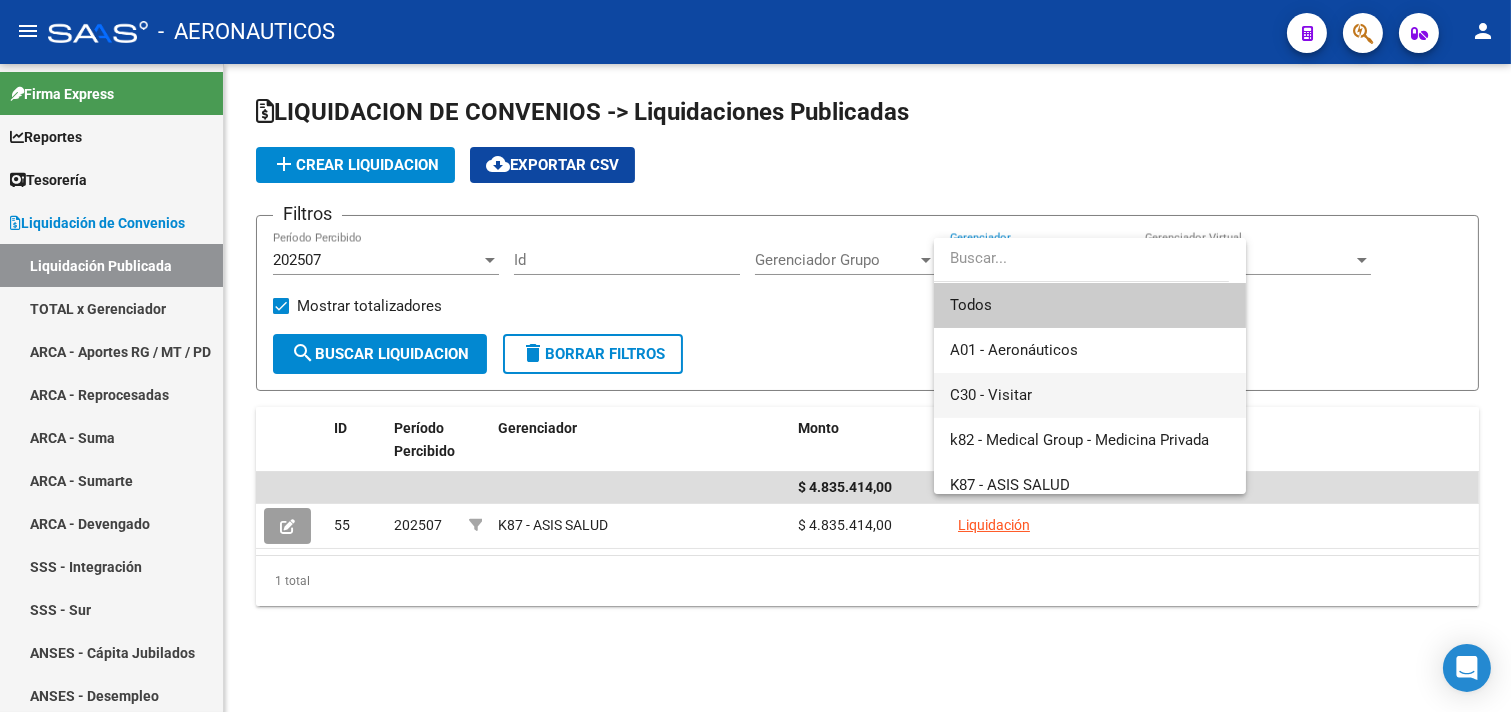 click on "C30 - Visitar" at bounding box center [1090, 395] 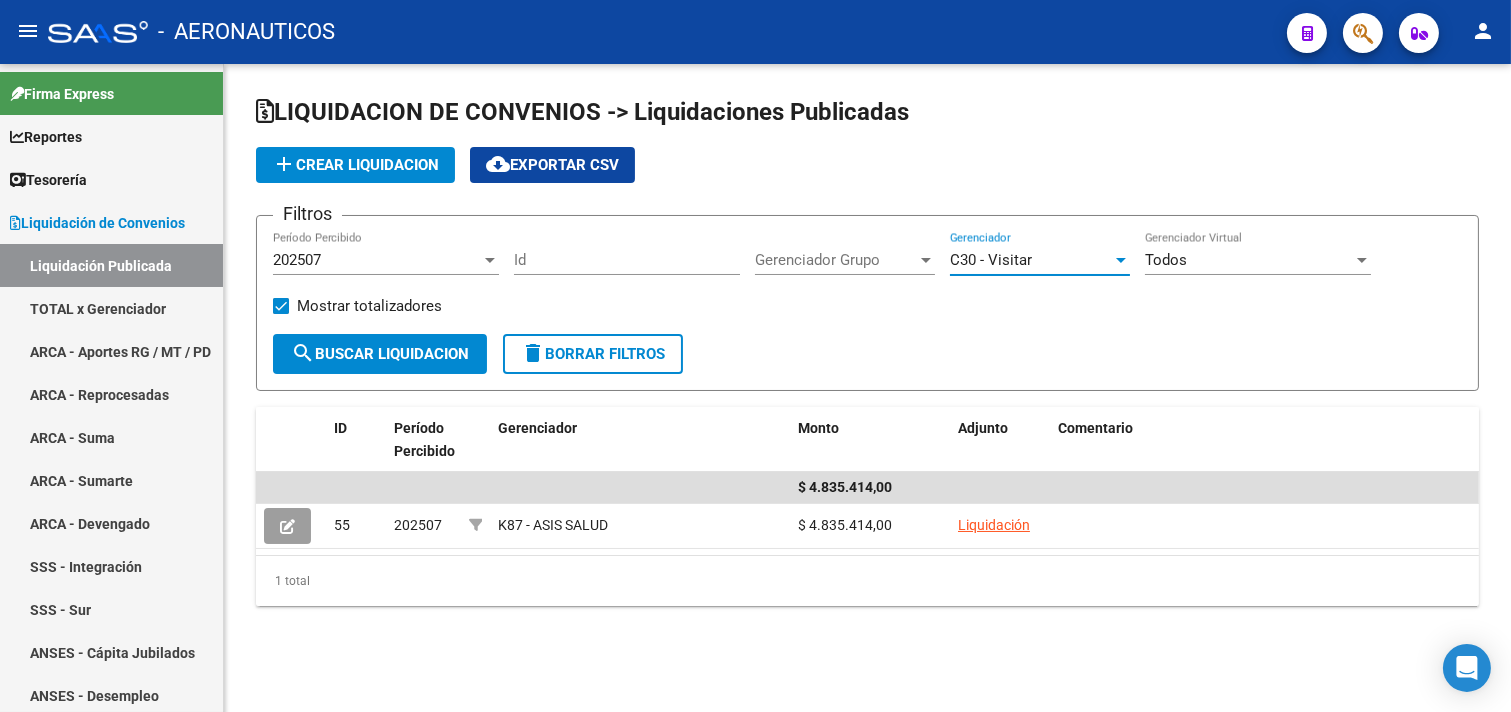 click on "search  Buscar Liquidacion" 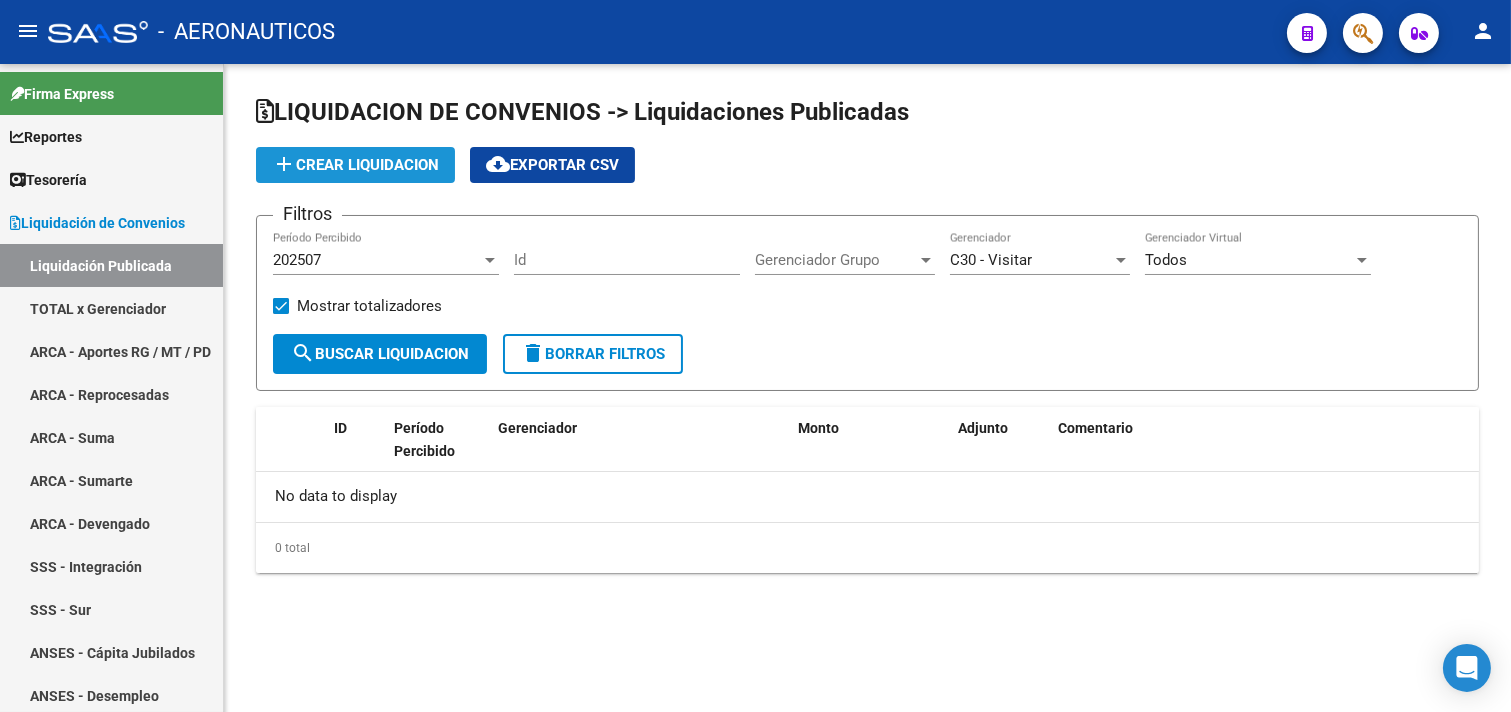 click on "add  Crear Liquidacion" 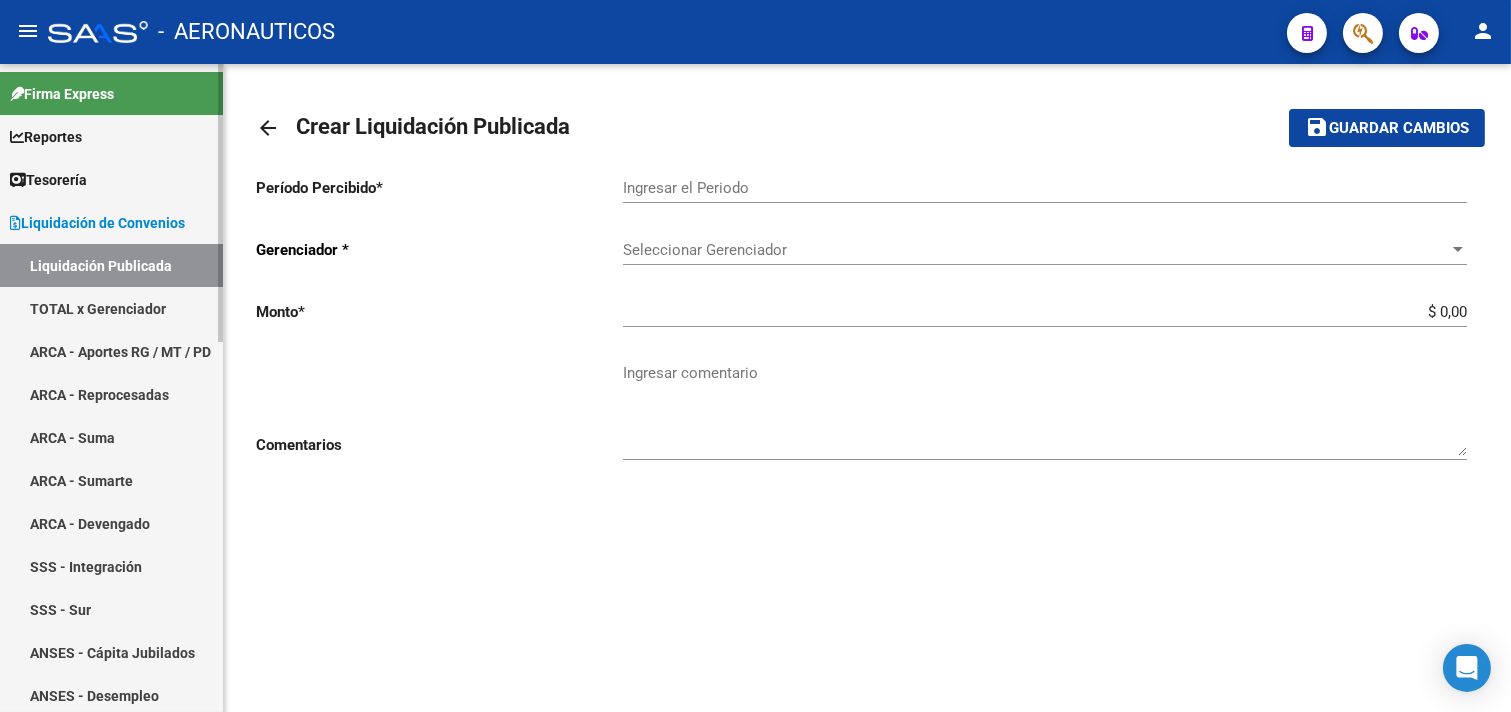 click on "TOTAL x Gerenciador" at bounding box center (111, 308) 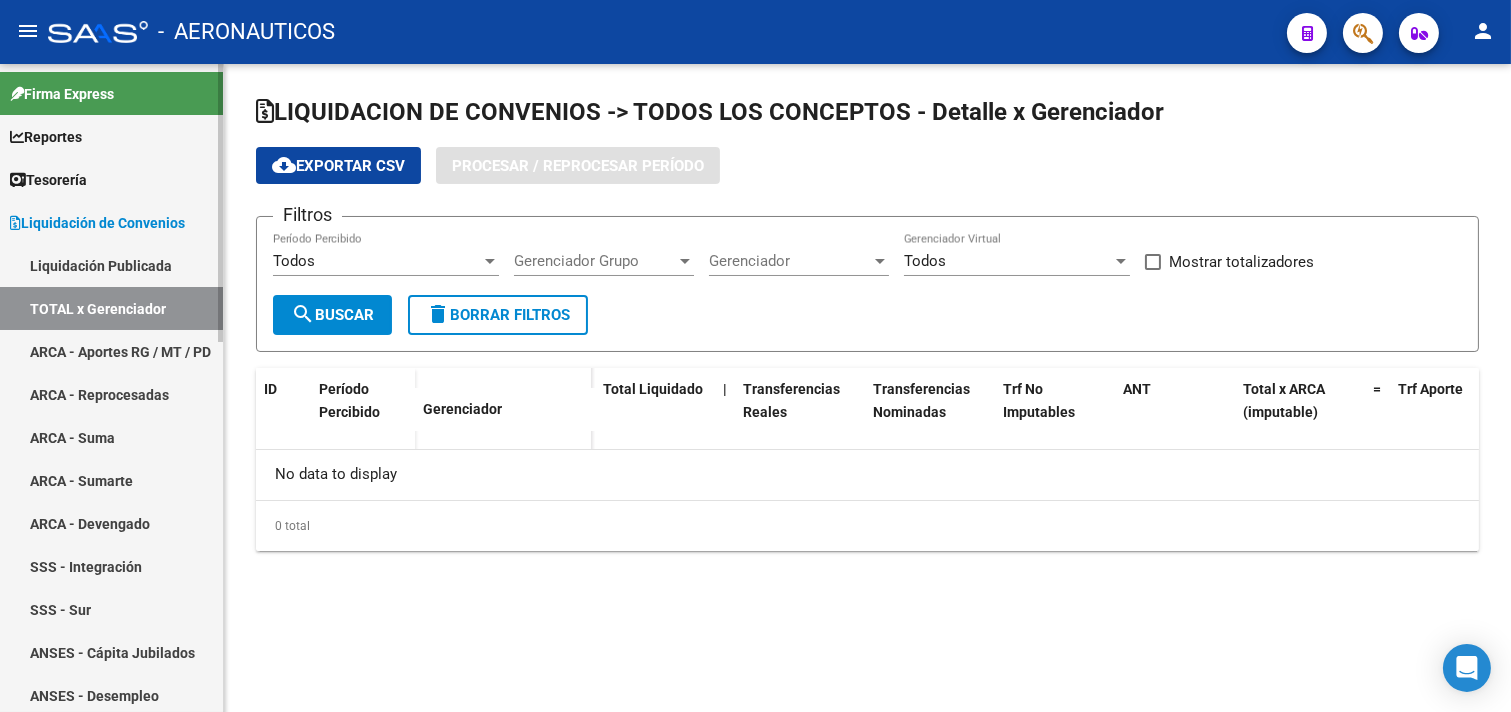 checkbox on "true" 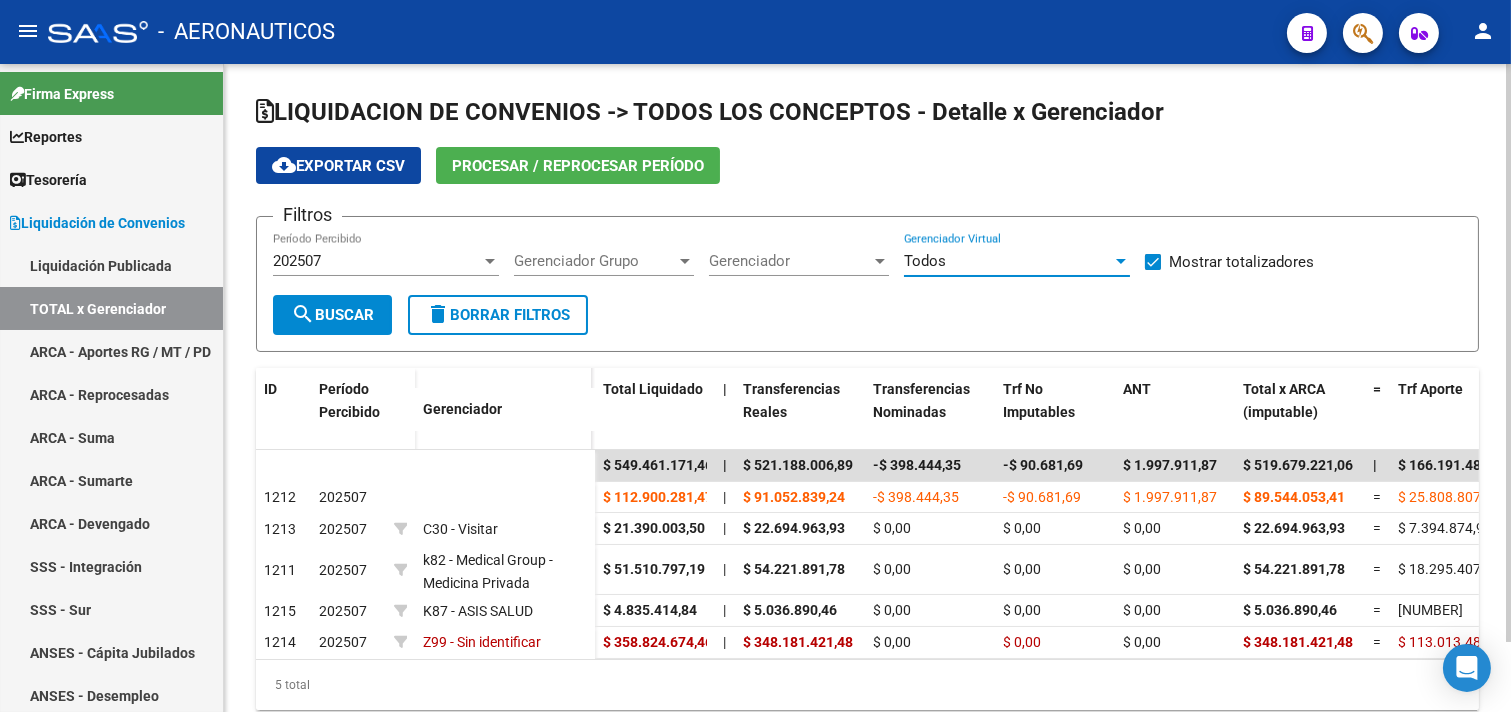 click at bounding box center (1121, 261) 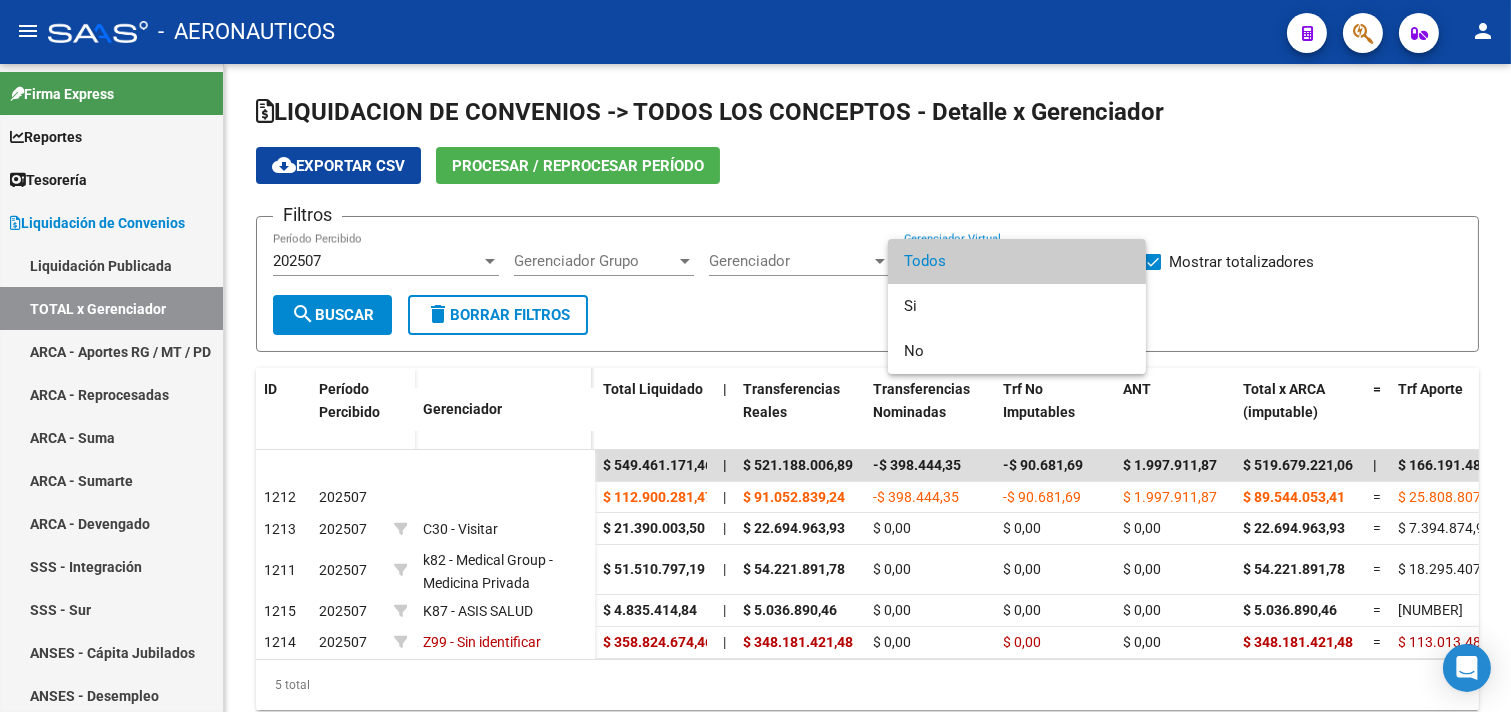 click at bounding box center [755, 356] 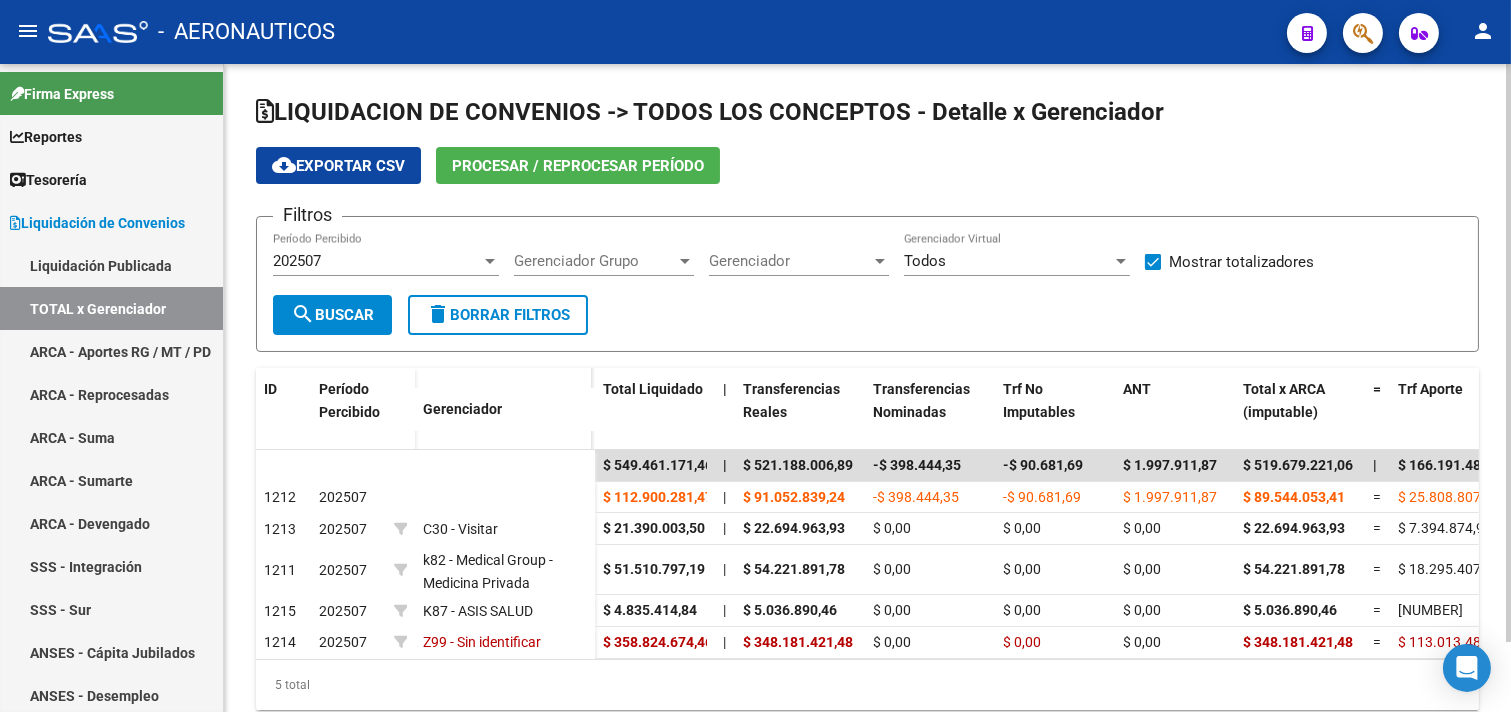 click at bounding box center [880, 261] 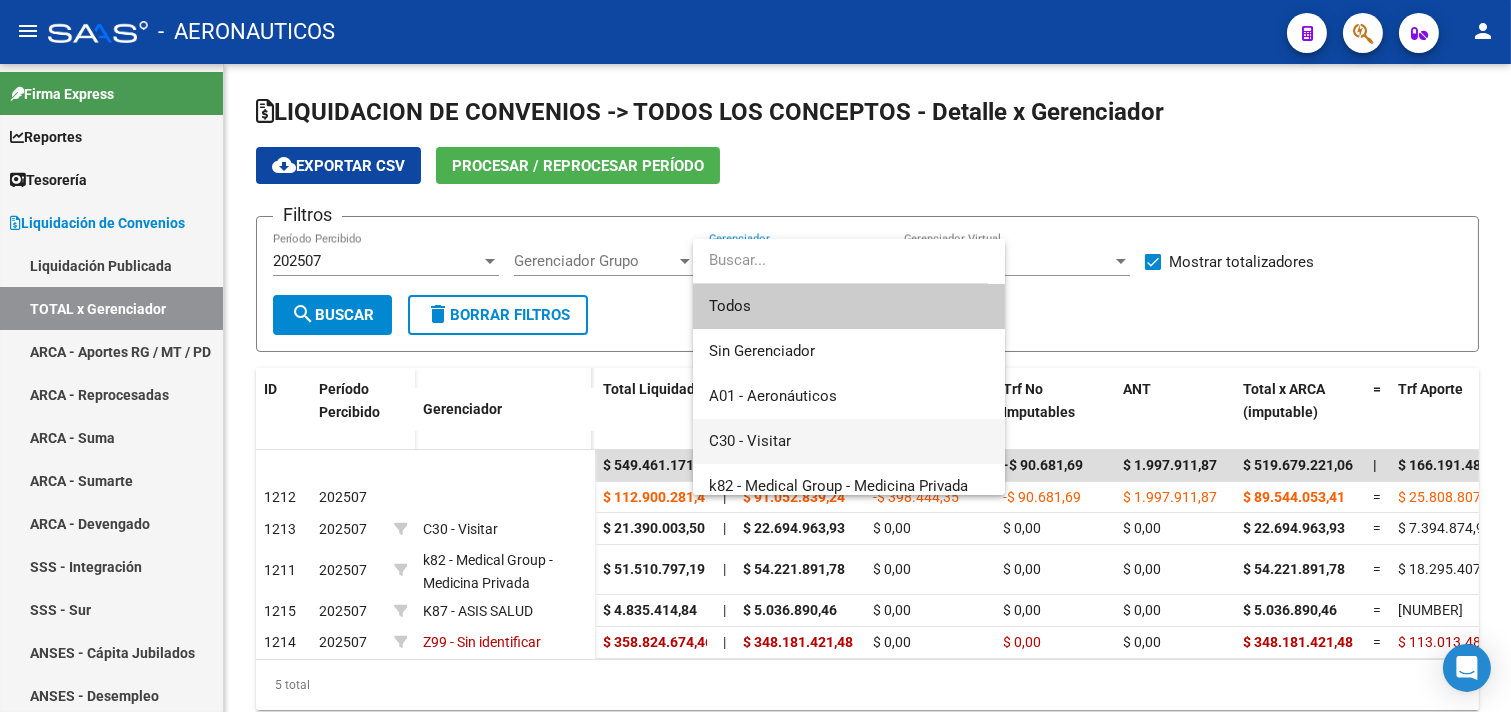 click on "C30 - Visitar" at bounding box center (849, 441) 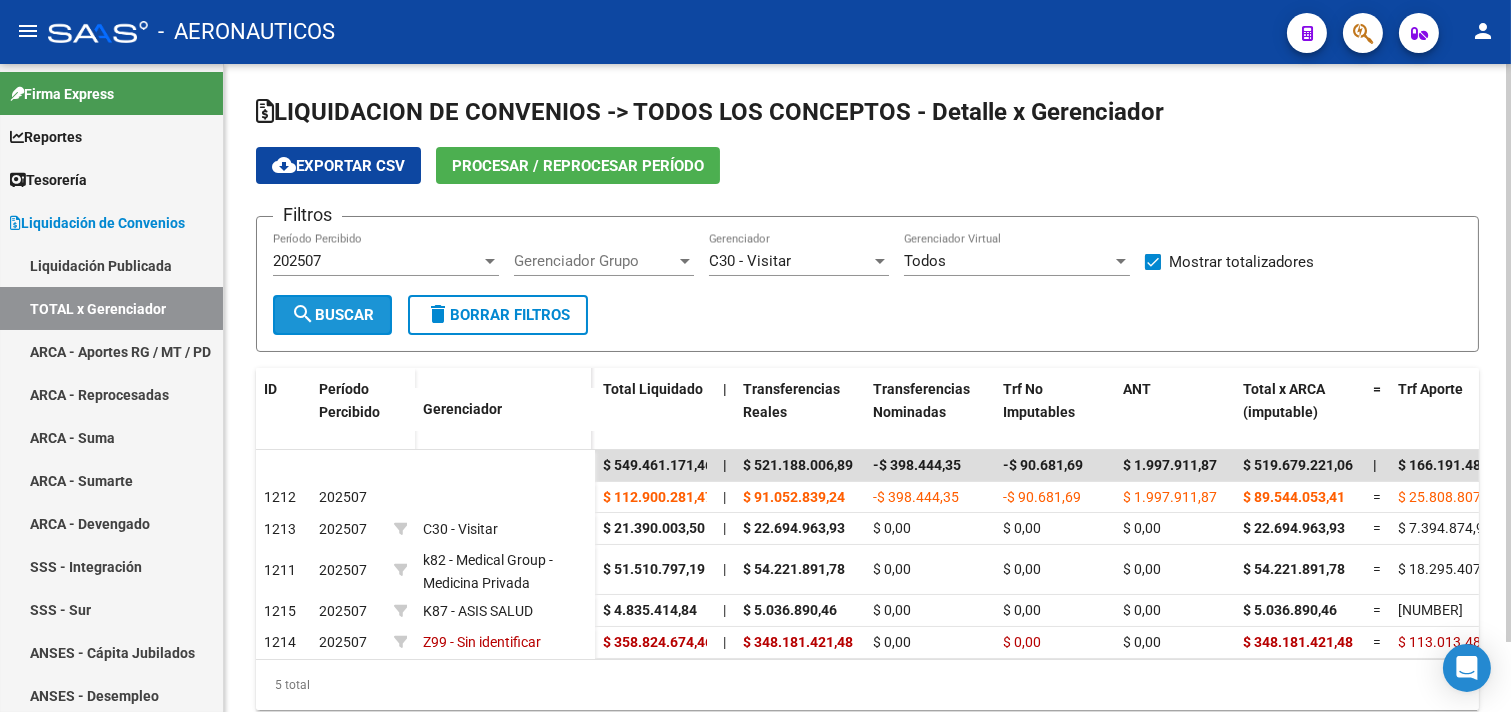 click on "search  Buscar" 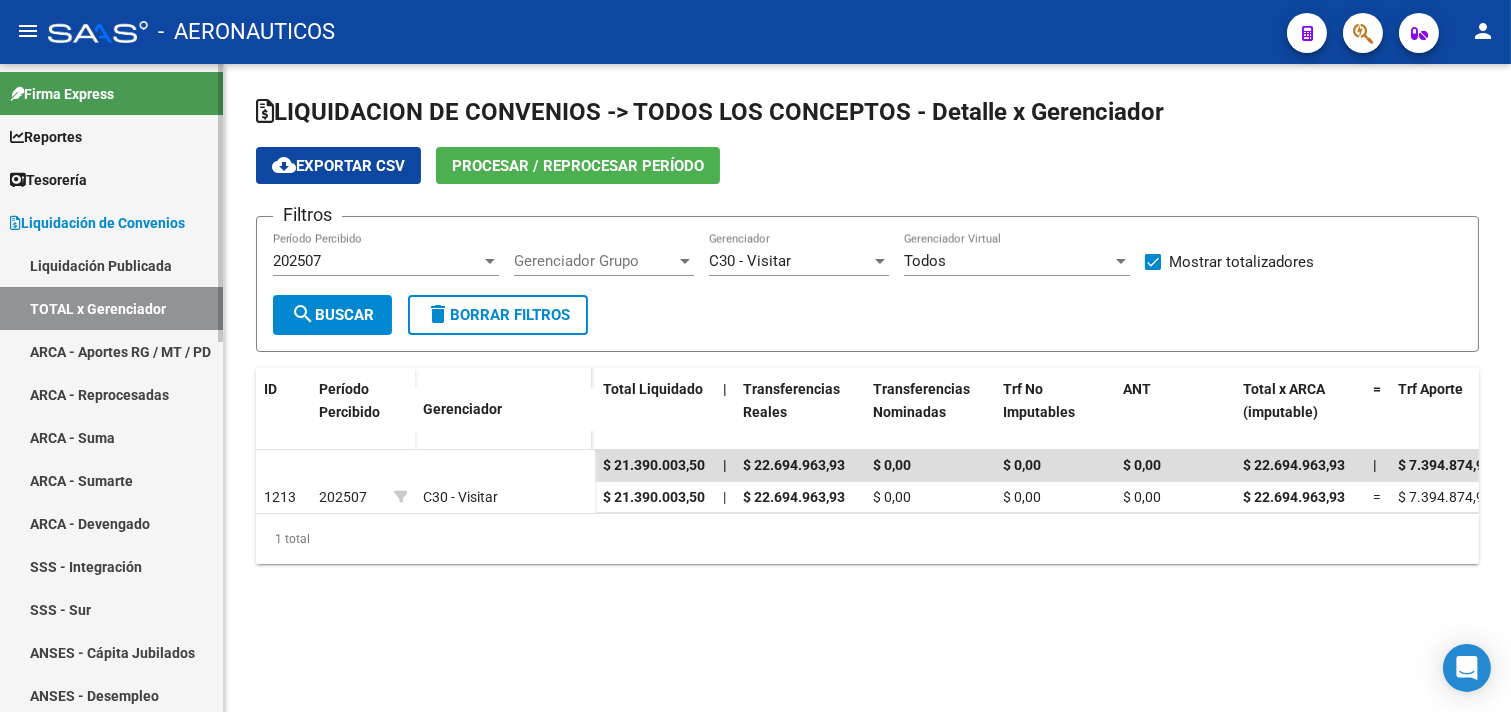 click on "Liquidación Publicada" at bounding box center (111, 265) 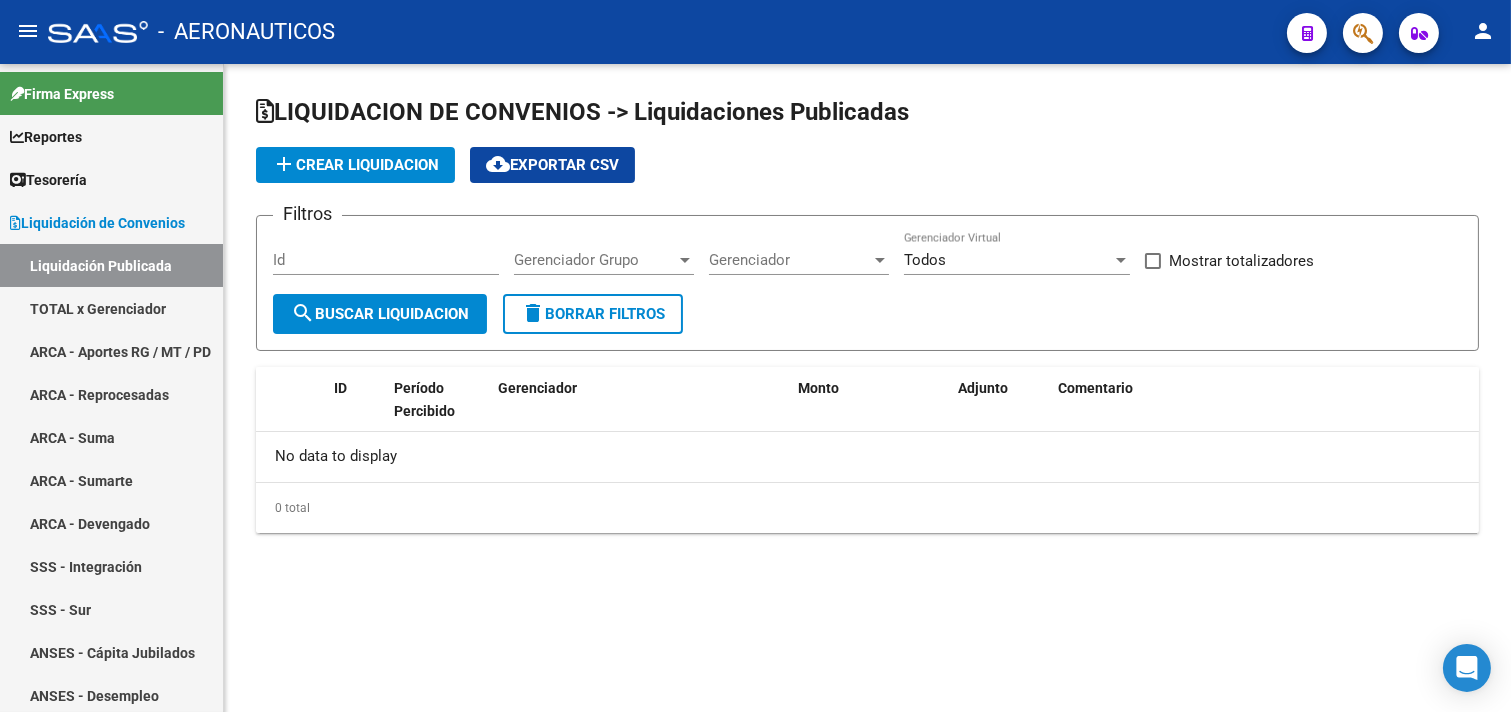 checkbox on "true" 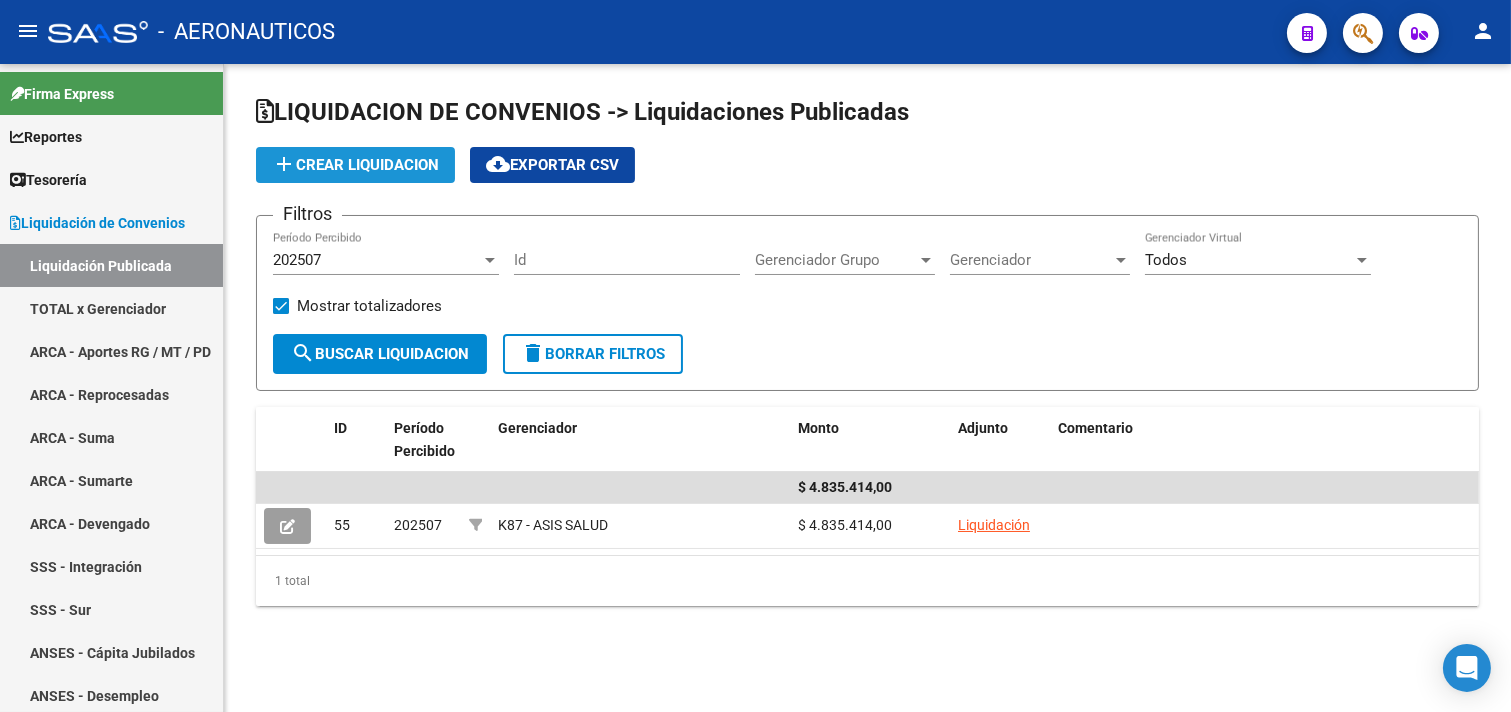 click on "add  Crear Liquidacion" 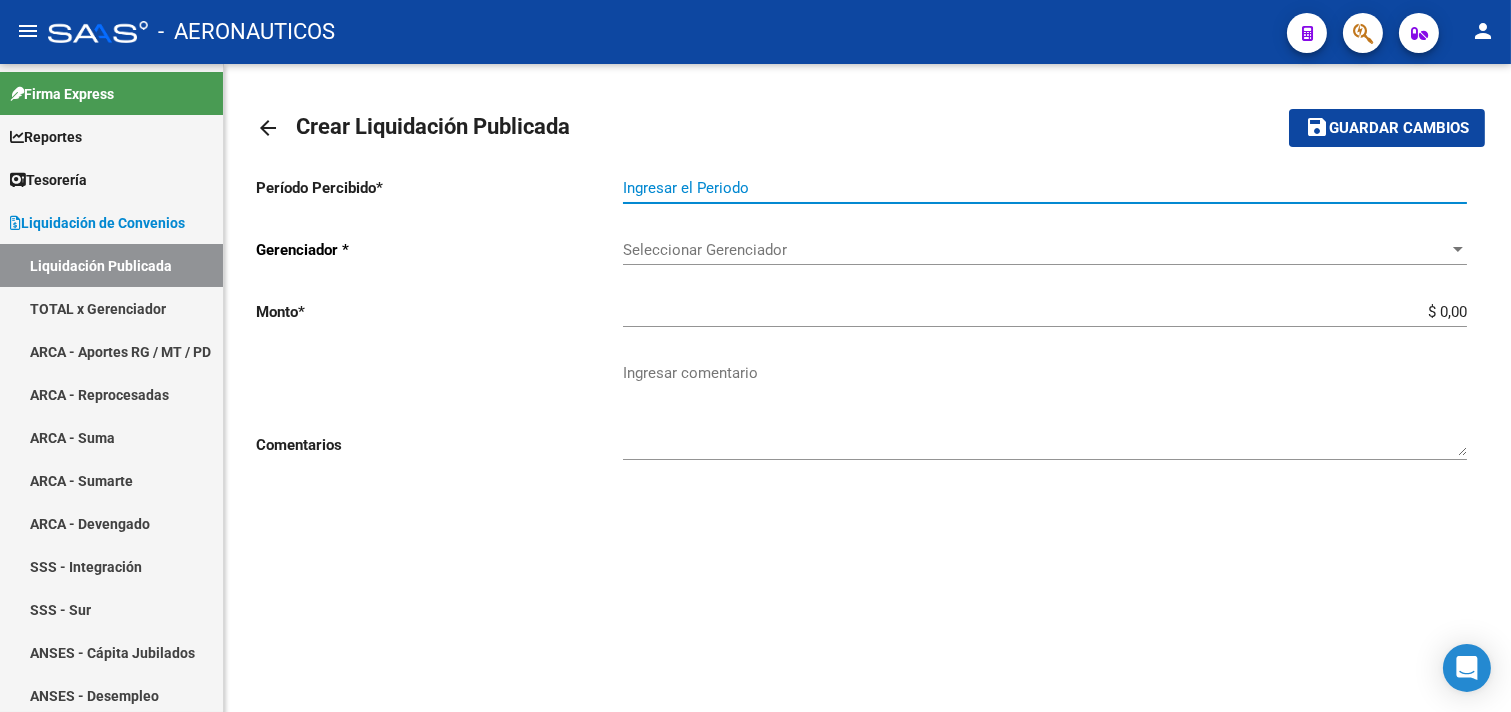 click on "Ingresar el Periodo" at bounding box center (1045, 188) 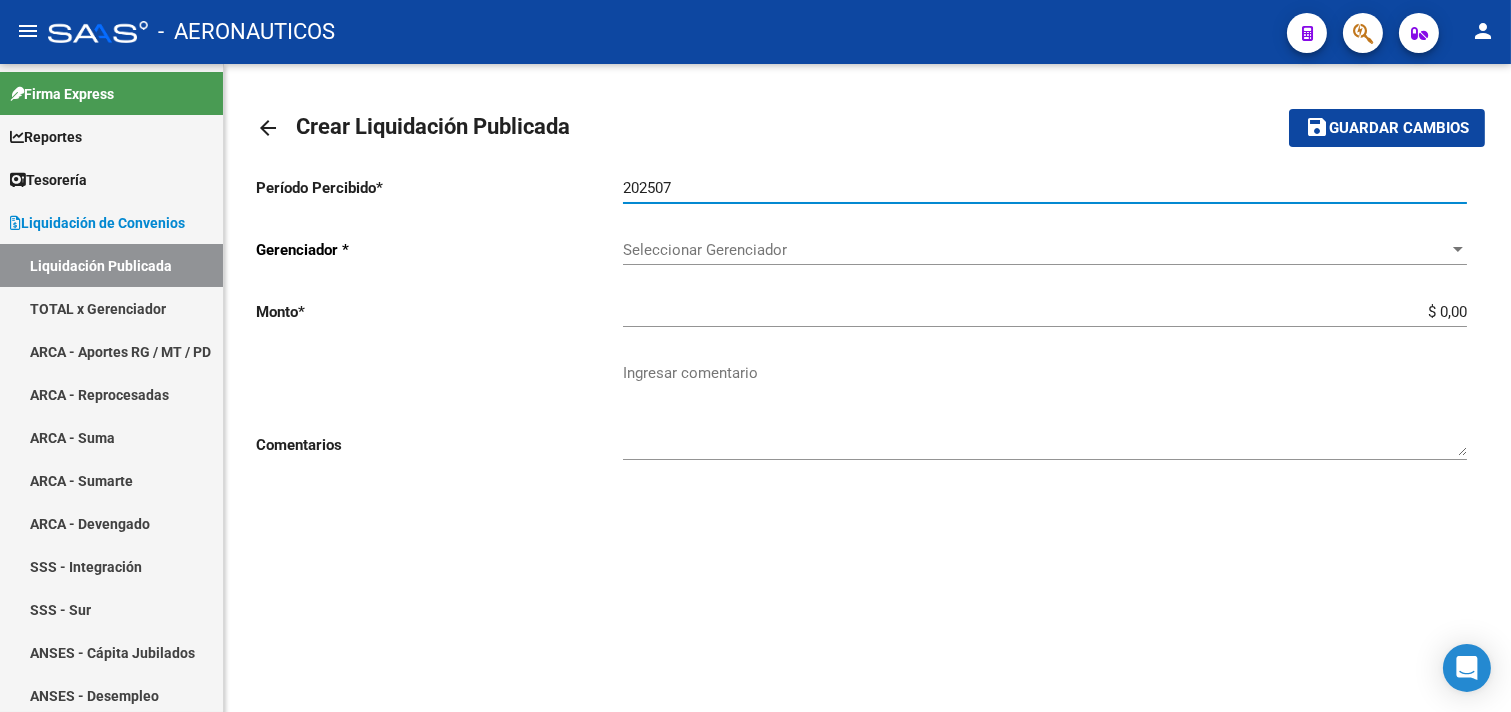 type on "202507" 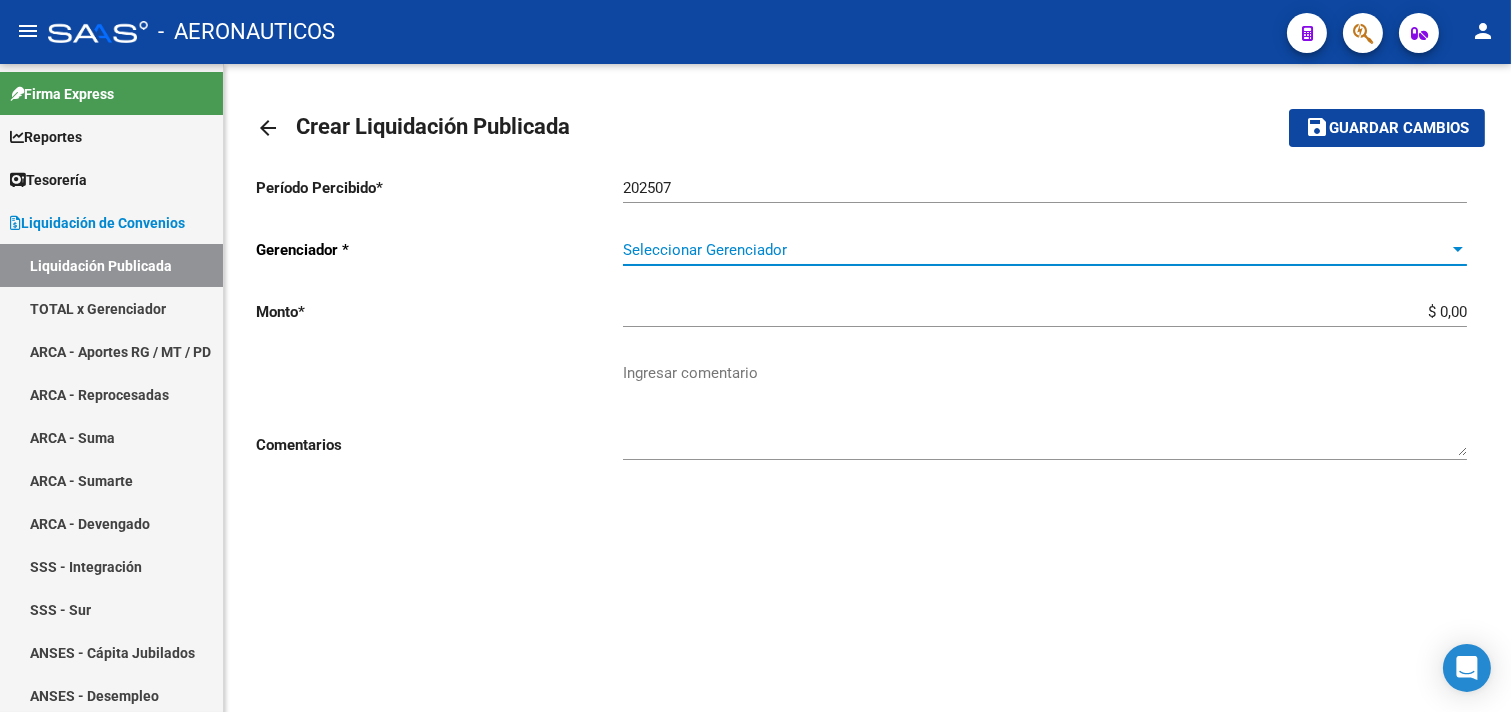 click at bounding box center (1458, 250) 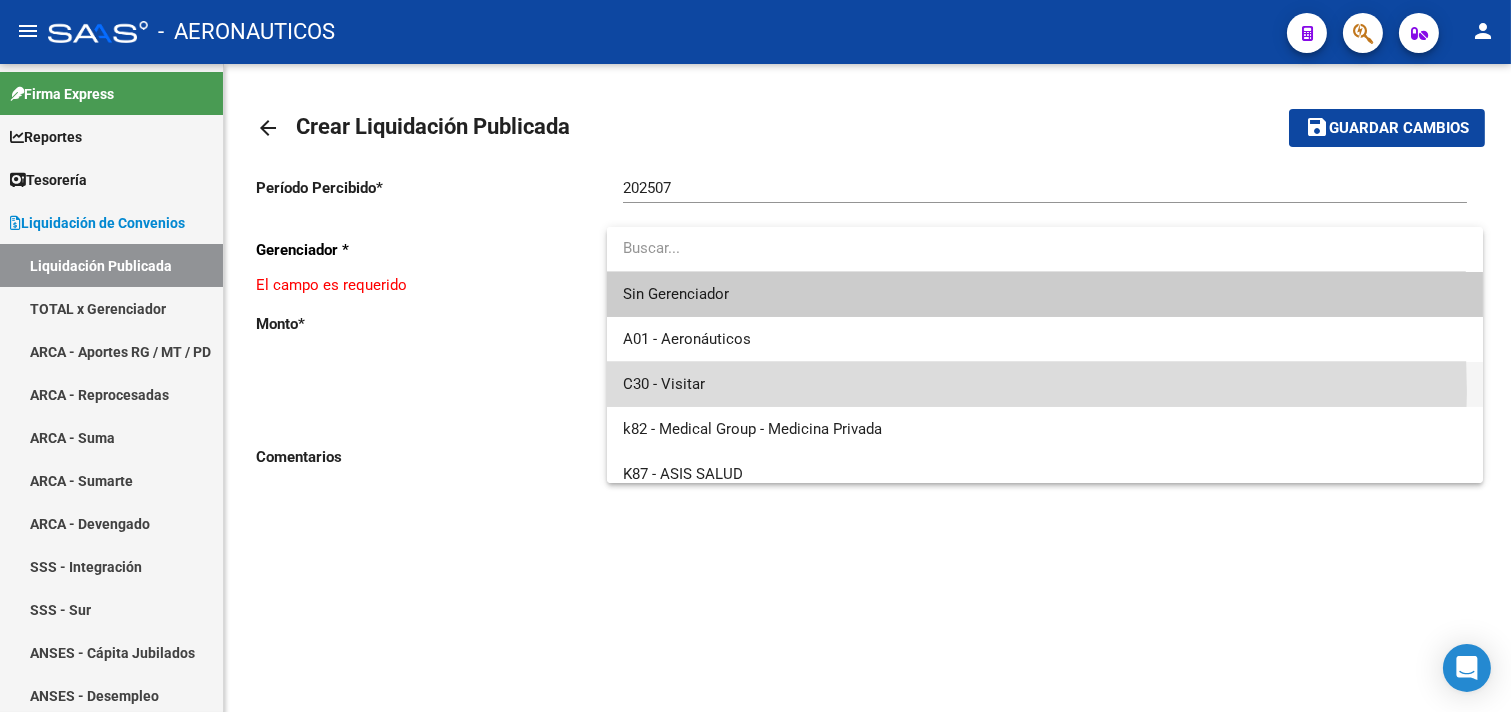 click on "C30 - Visitar" at bounding box center (1045, 384) 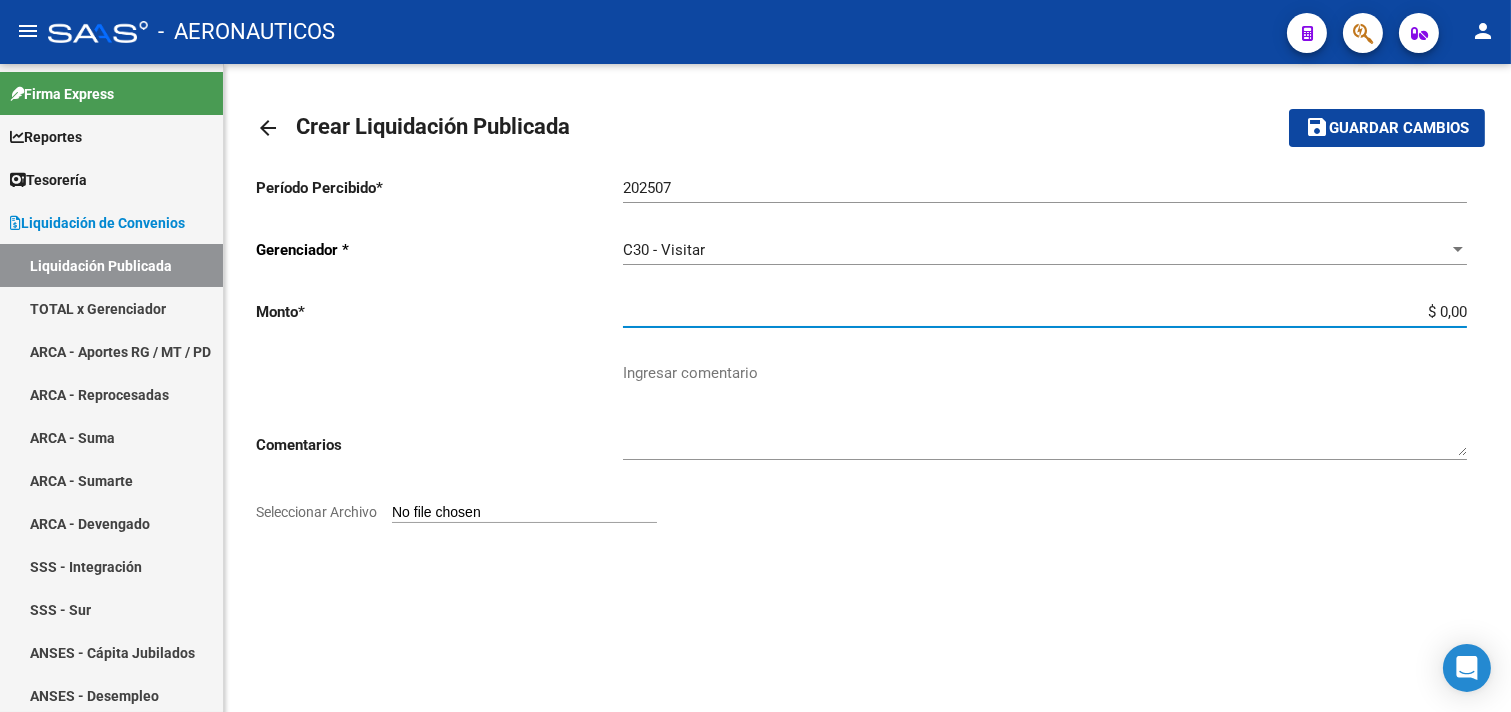 click on "$ 0,00" at bounding box center (1045, 312) 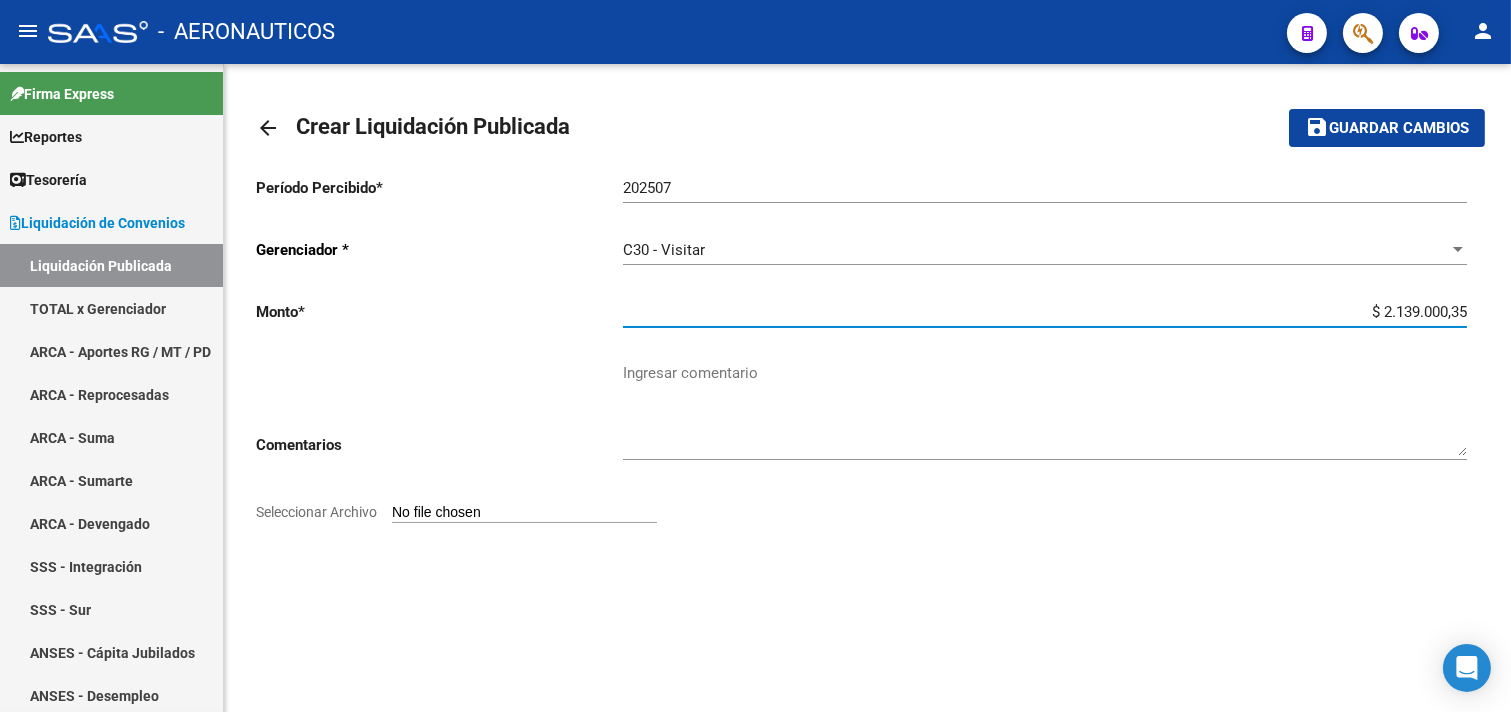 type on "$ 21.390.003,50" 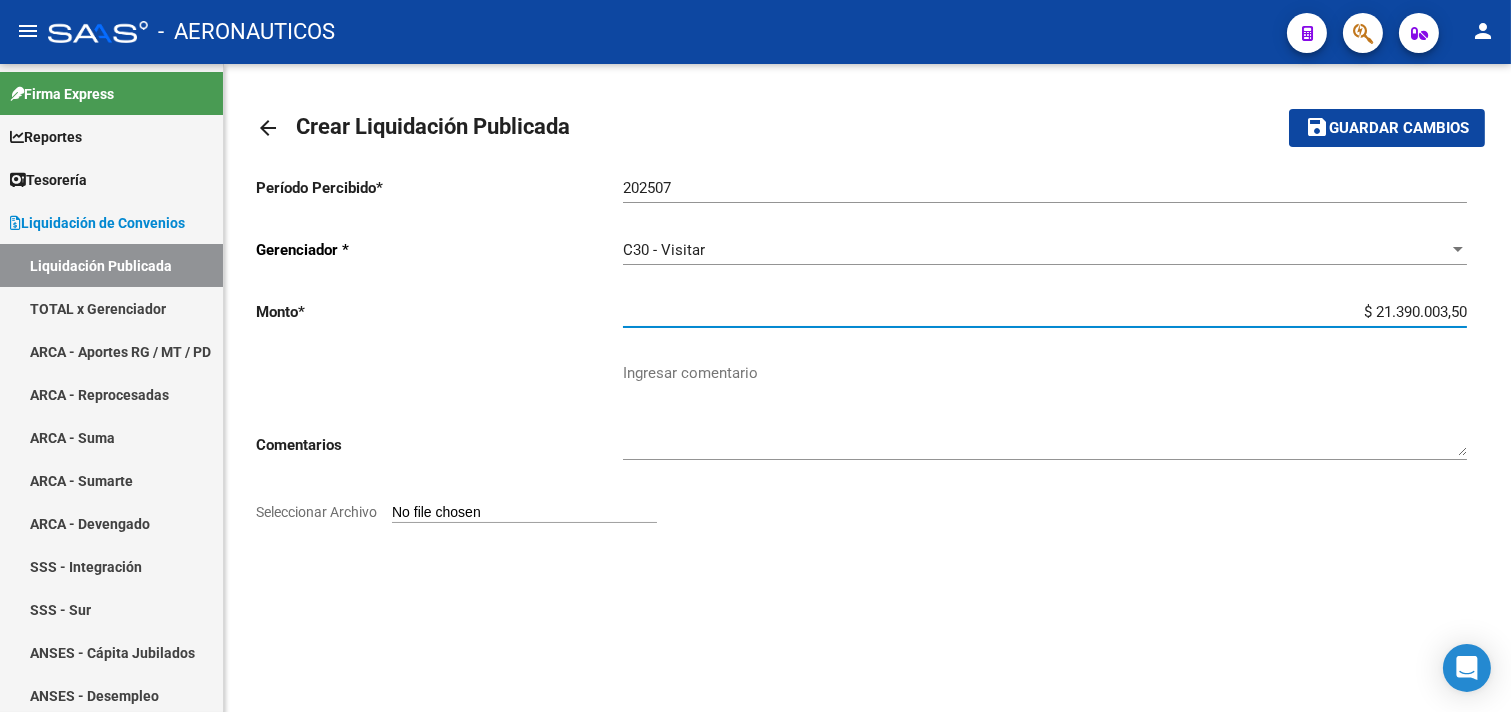 click on "Ingresar comentario" at bounding box center (1045, 409) 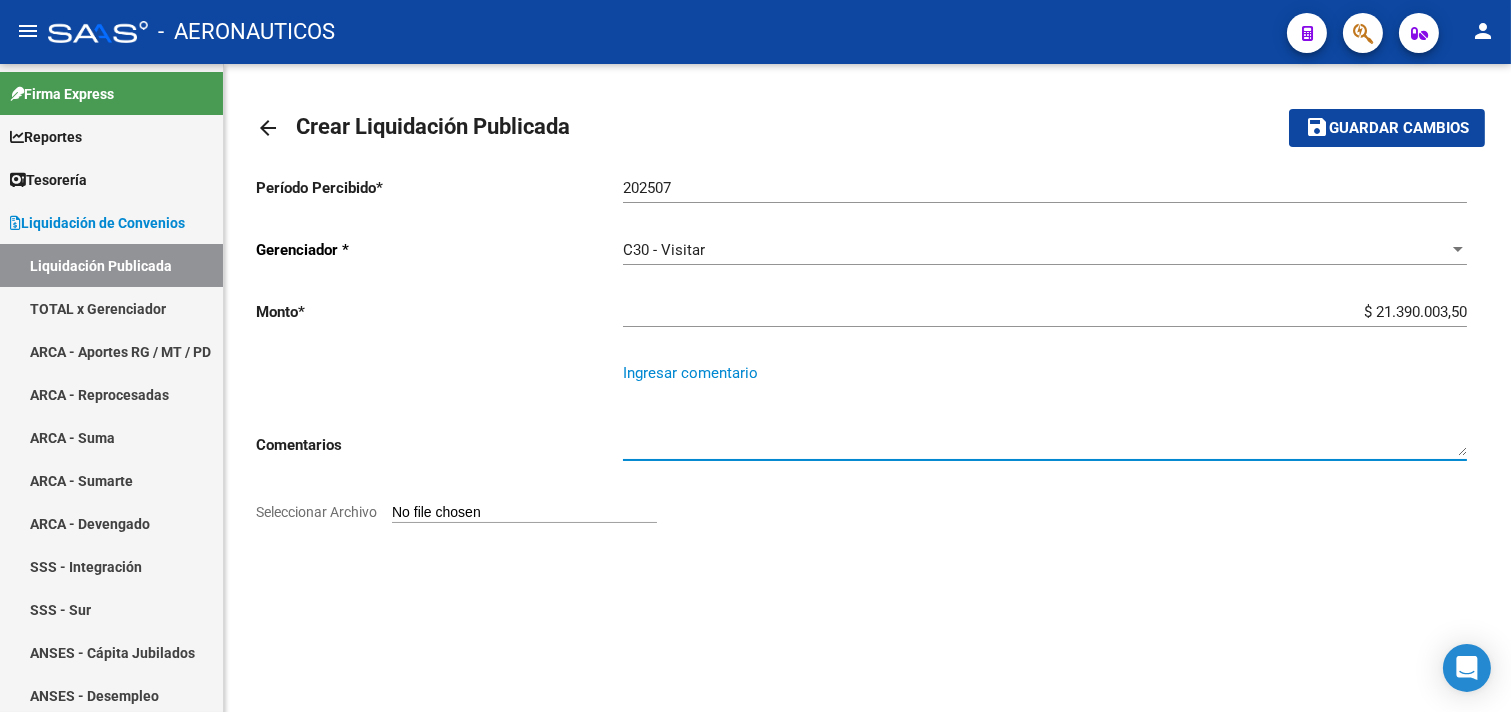 click on "Seleccionar Archivo" at bounding box center [524, 513] 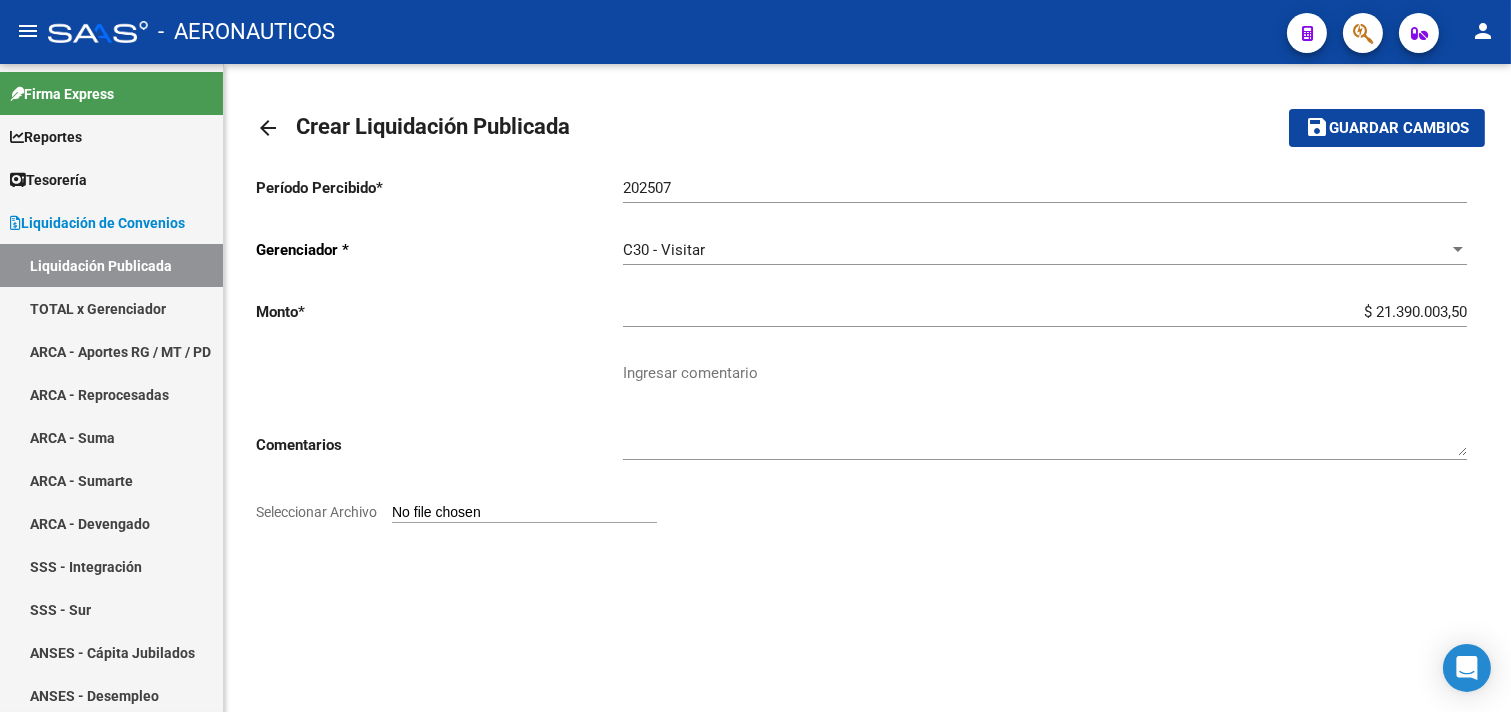 type on "C:\fakepath\[FILENAME].csv" 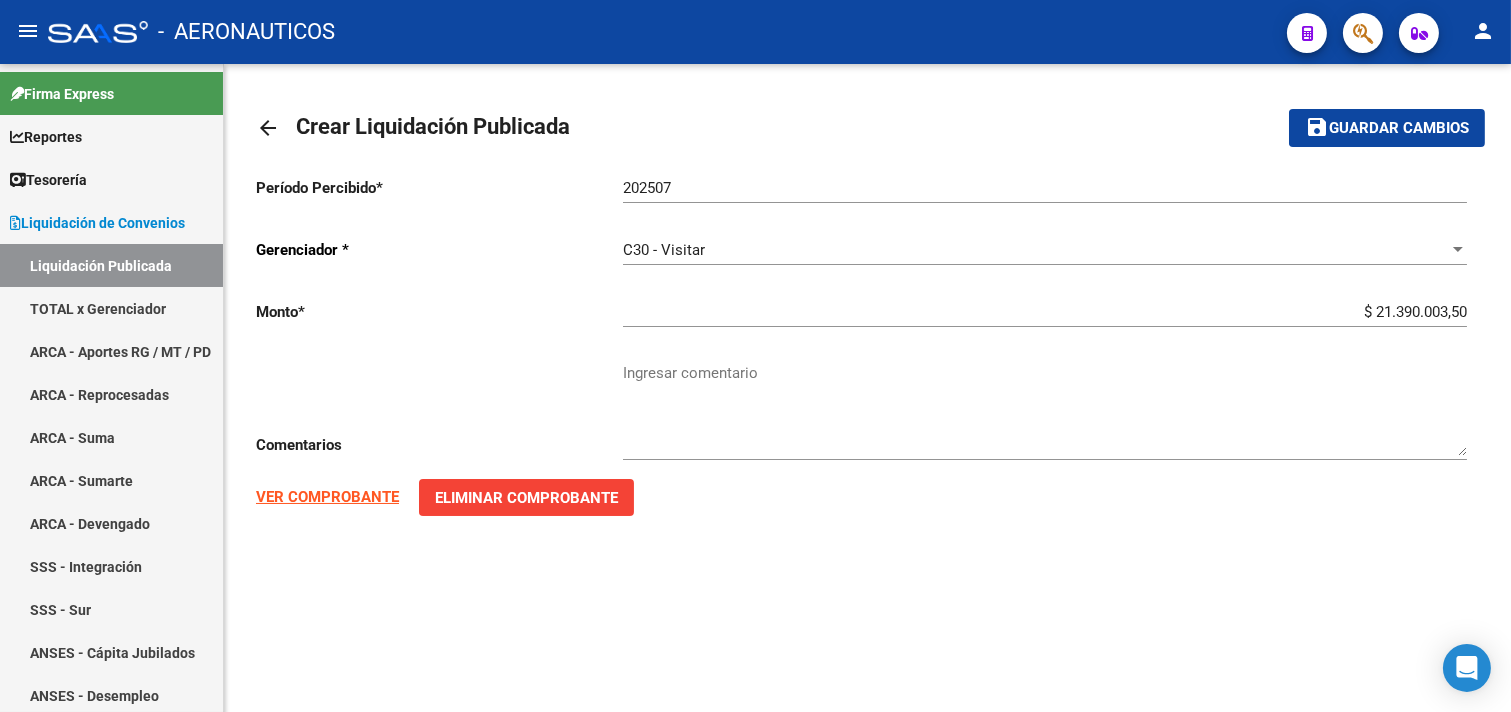 click on "Guardar cambios" 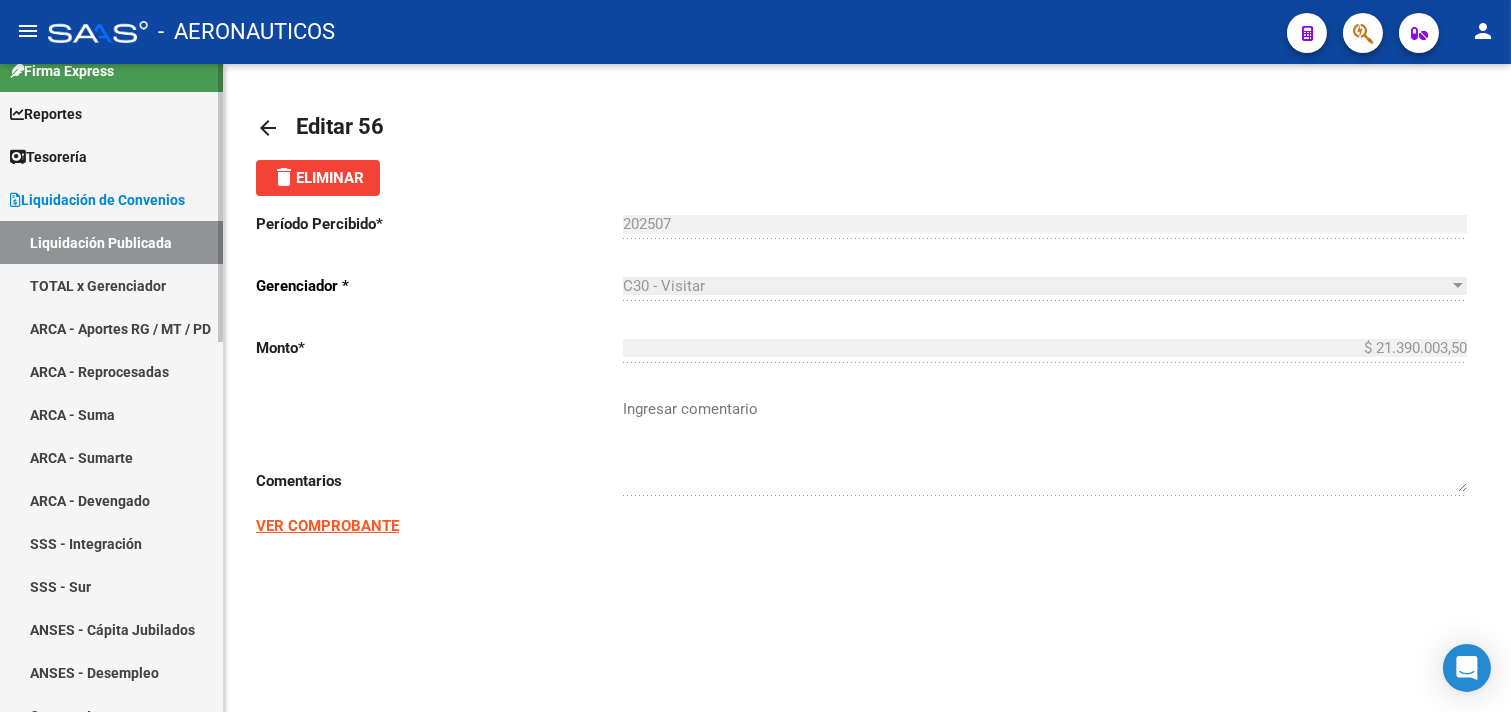 scroll, scrollTop: 0, scrollLeft: 0, axis: both 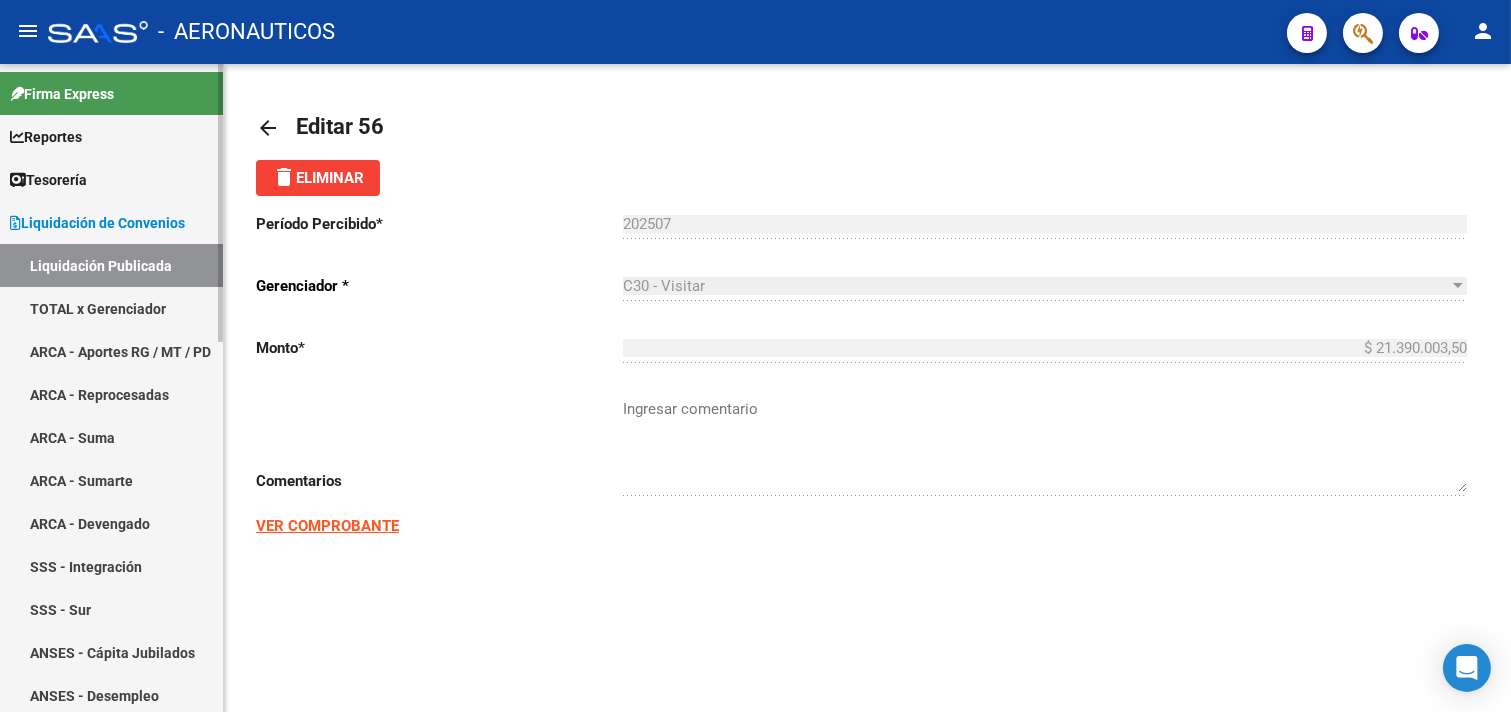 click on "Liquidación Publicada" at bounding box center [111, 265] 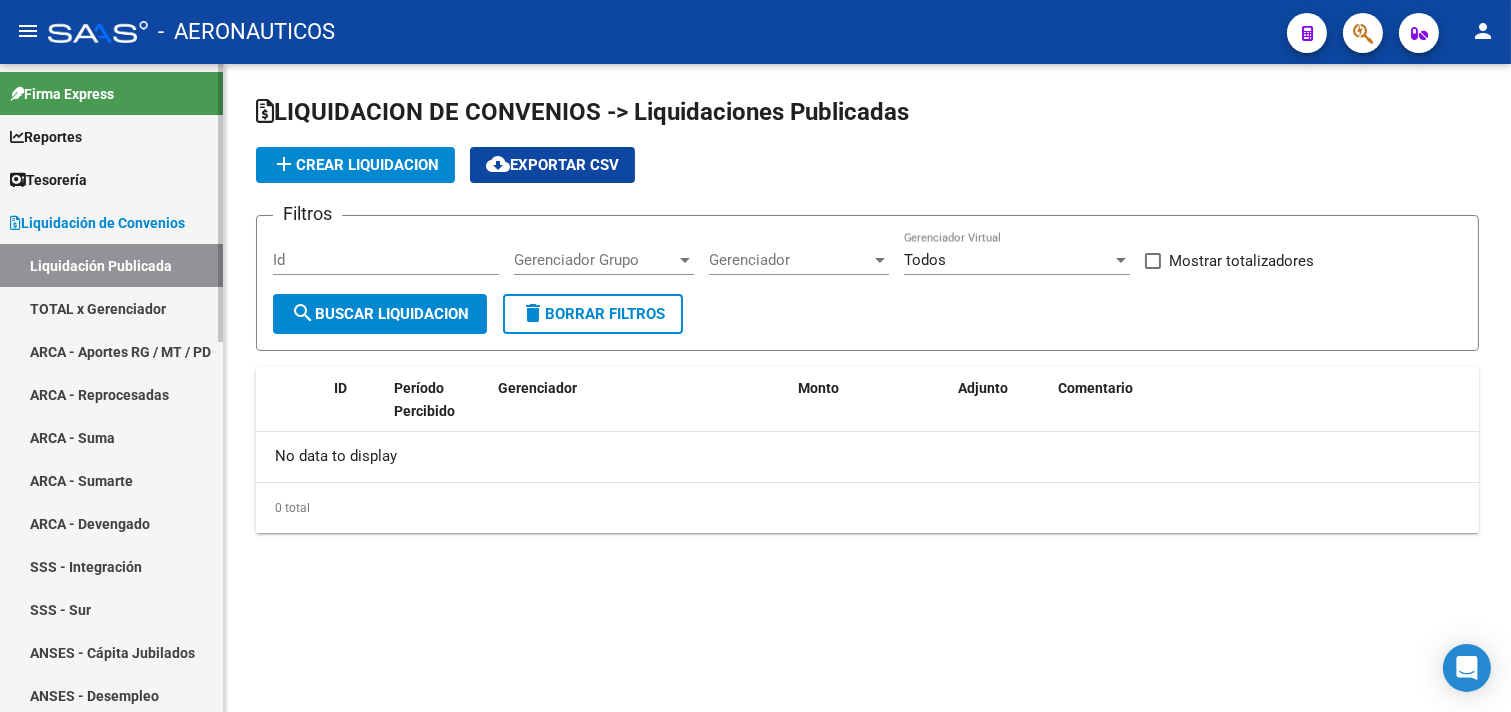 checkbox on "true" 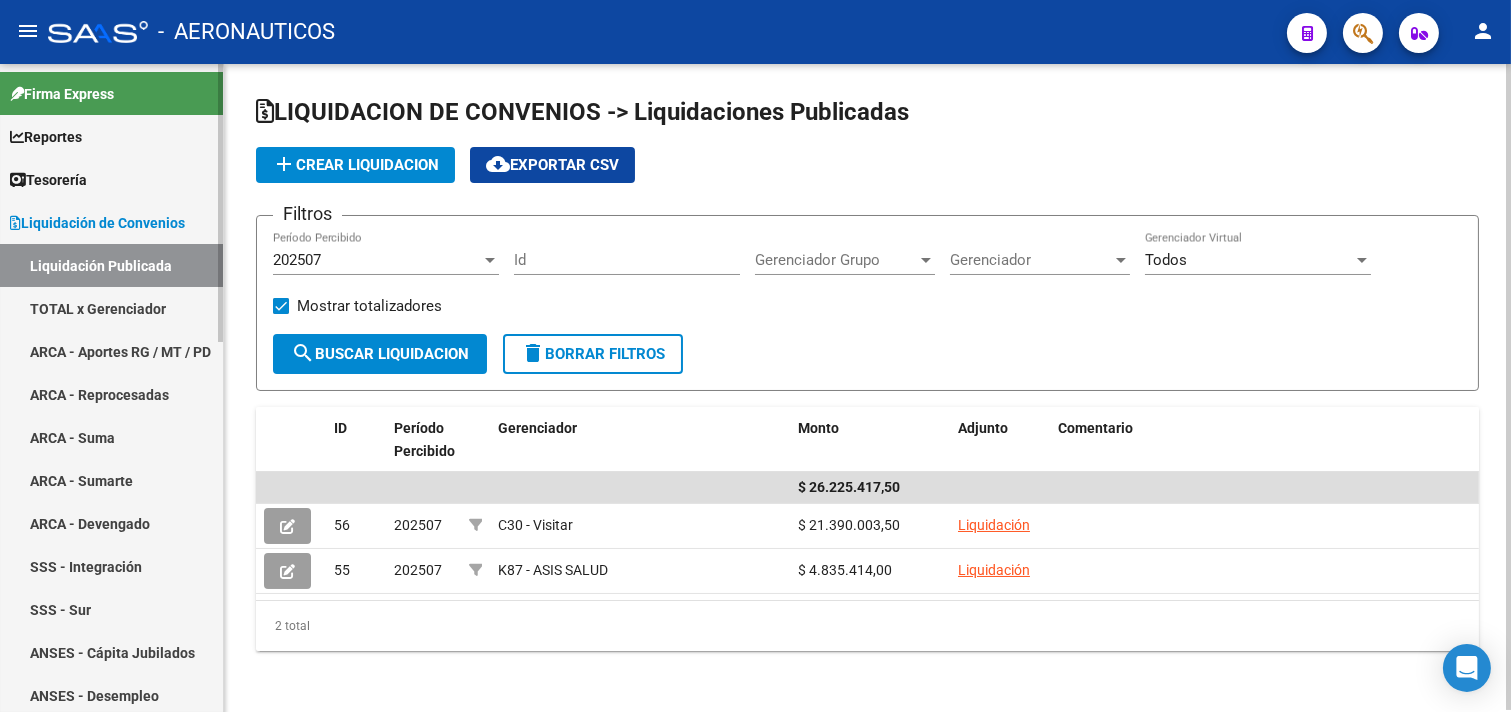 click on "TOTAL x Gerenciador" at bounding box center [111, 308] 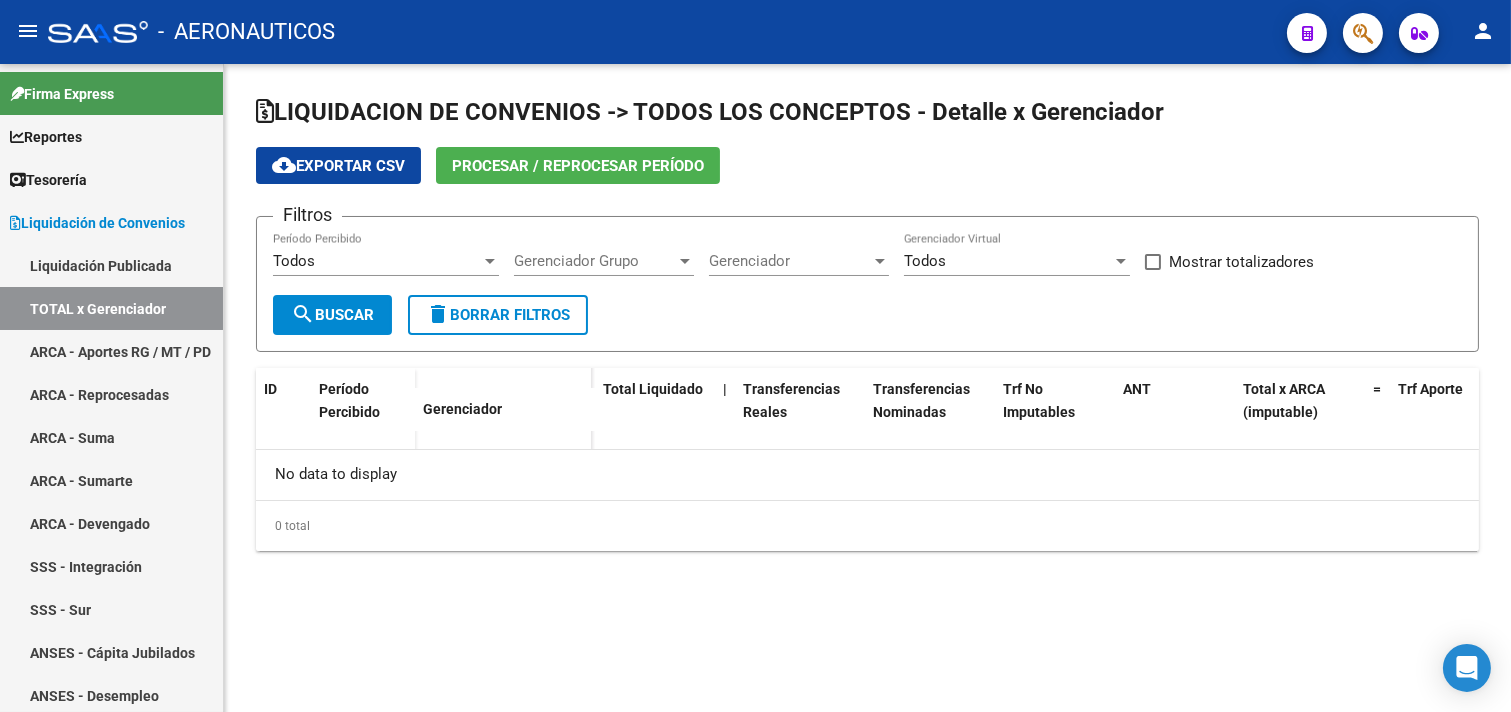 checkbox on "true" 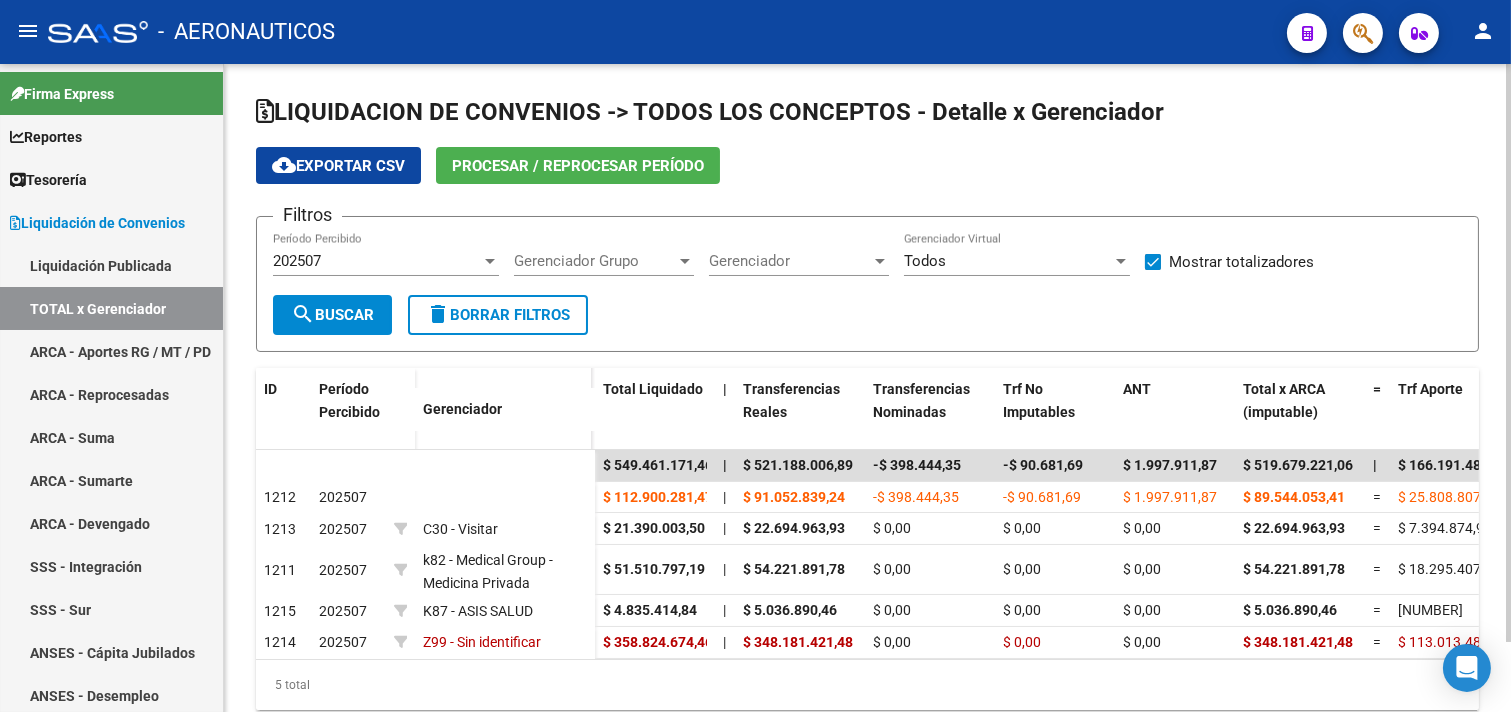 click at bounding box center [1121, 261] 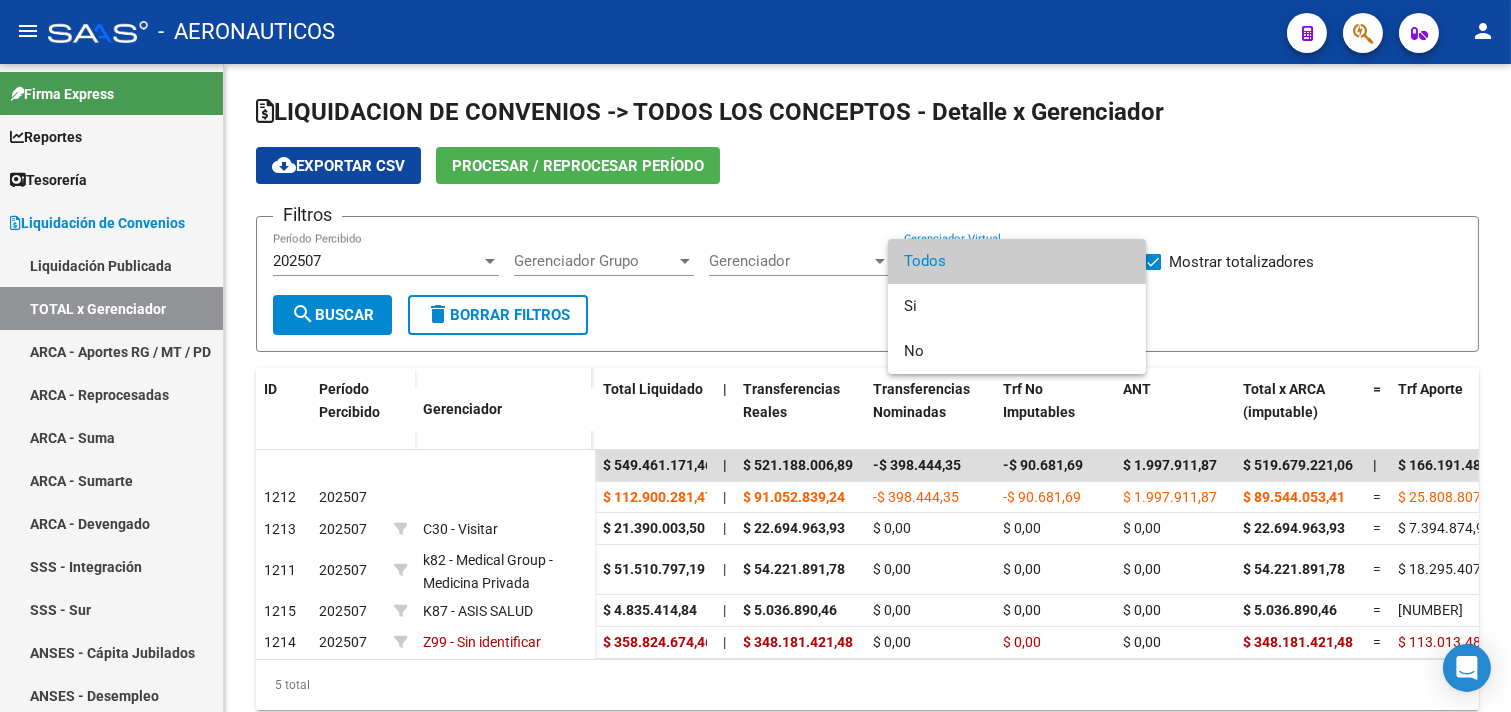 click at bounding box center [755, 356] 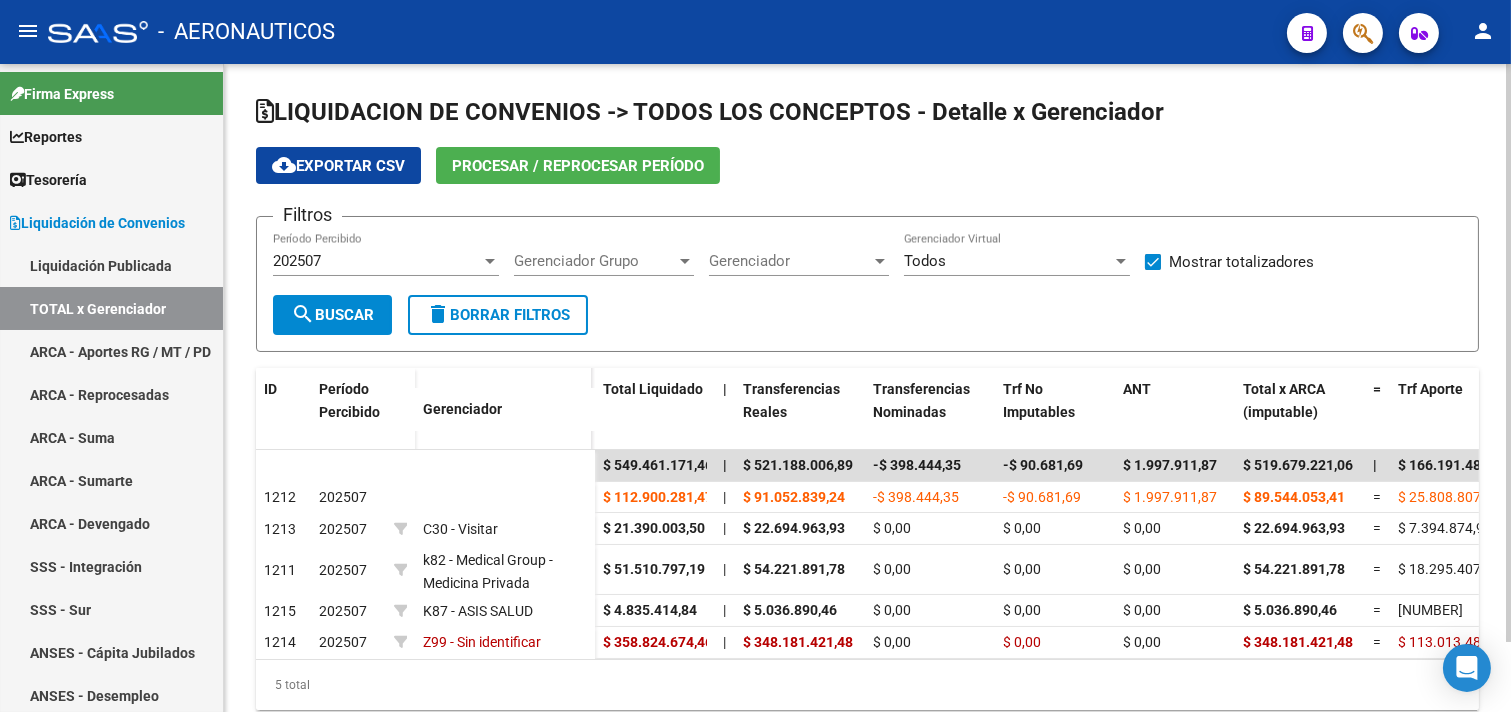 click at bounding box center [880, 261] 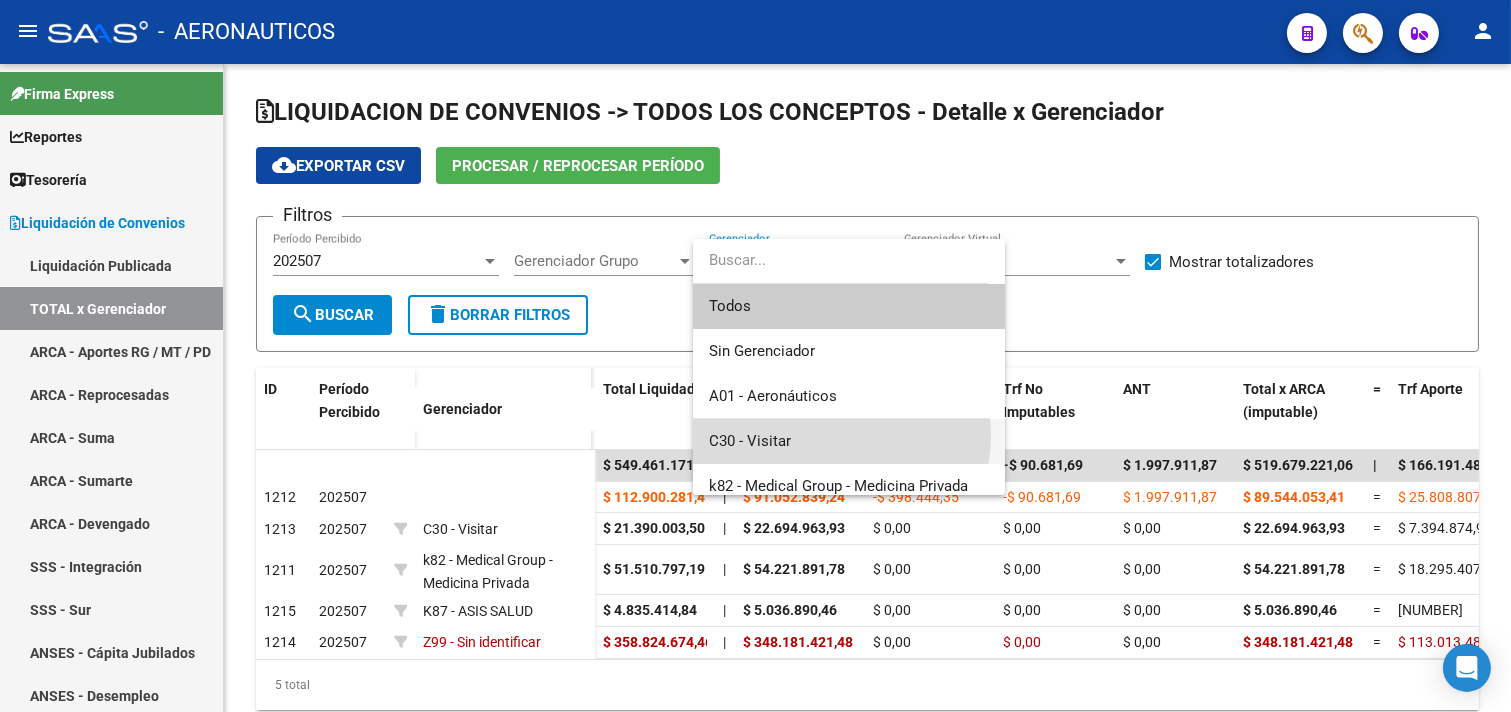 click on "C30 - Visitar" at bounding box center [849, 441] 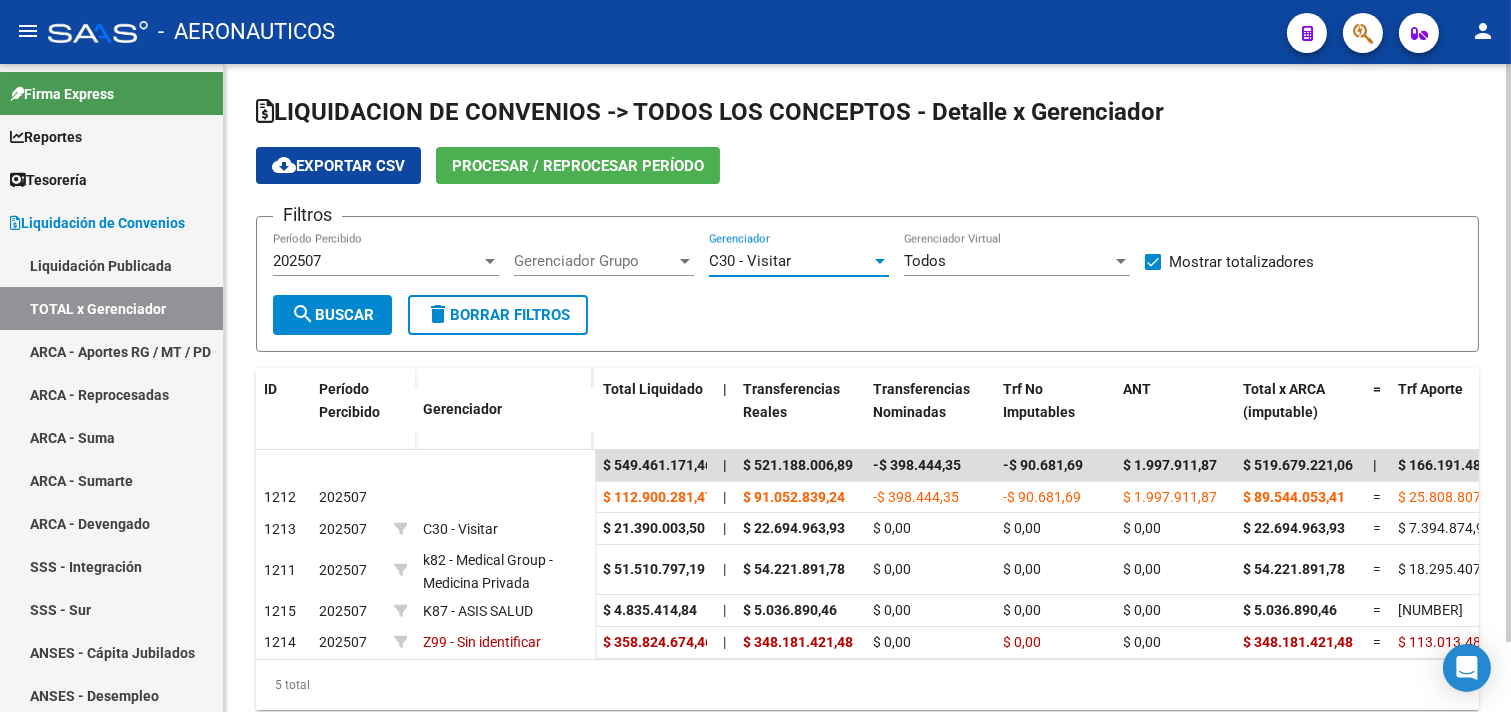 click on "search  Buscar" 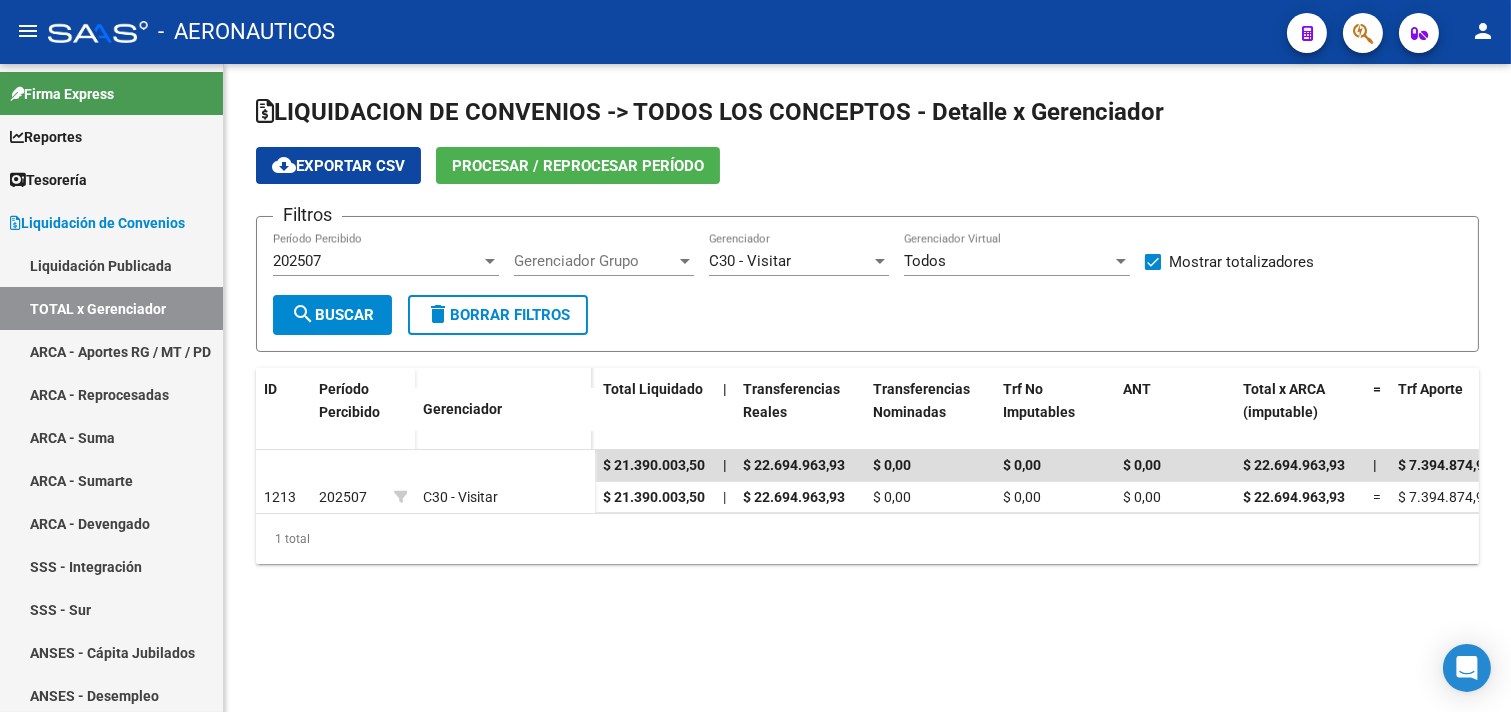 click on "cloud_download  Exportar CSV  Procesar / Reprocesar período" 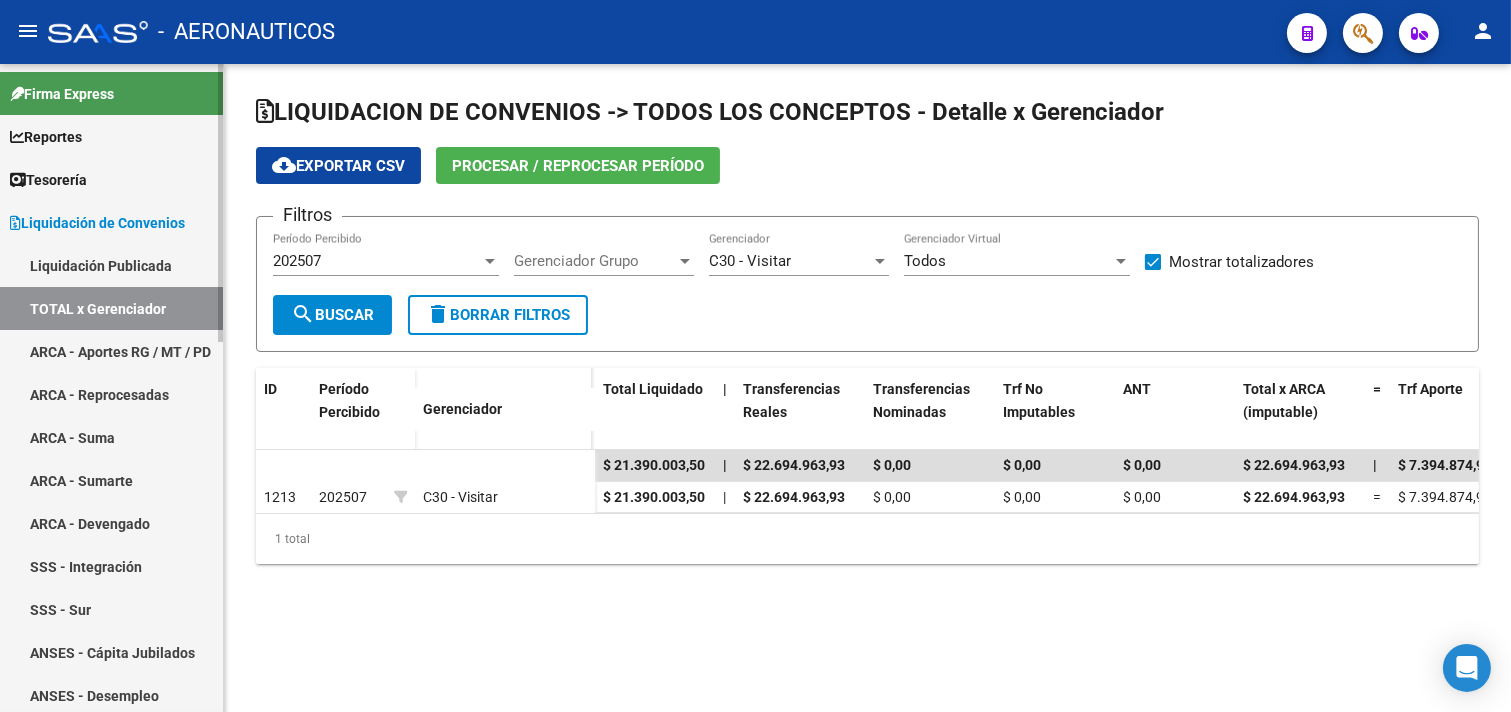 click on "Liquidación Publicada" at bounding box center (111, 265) 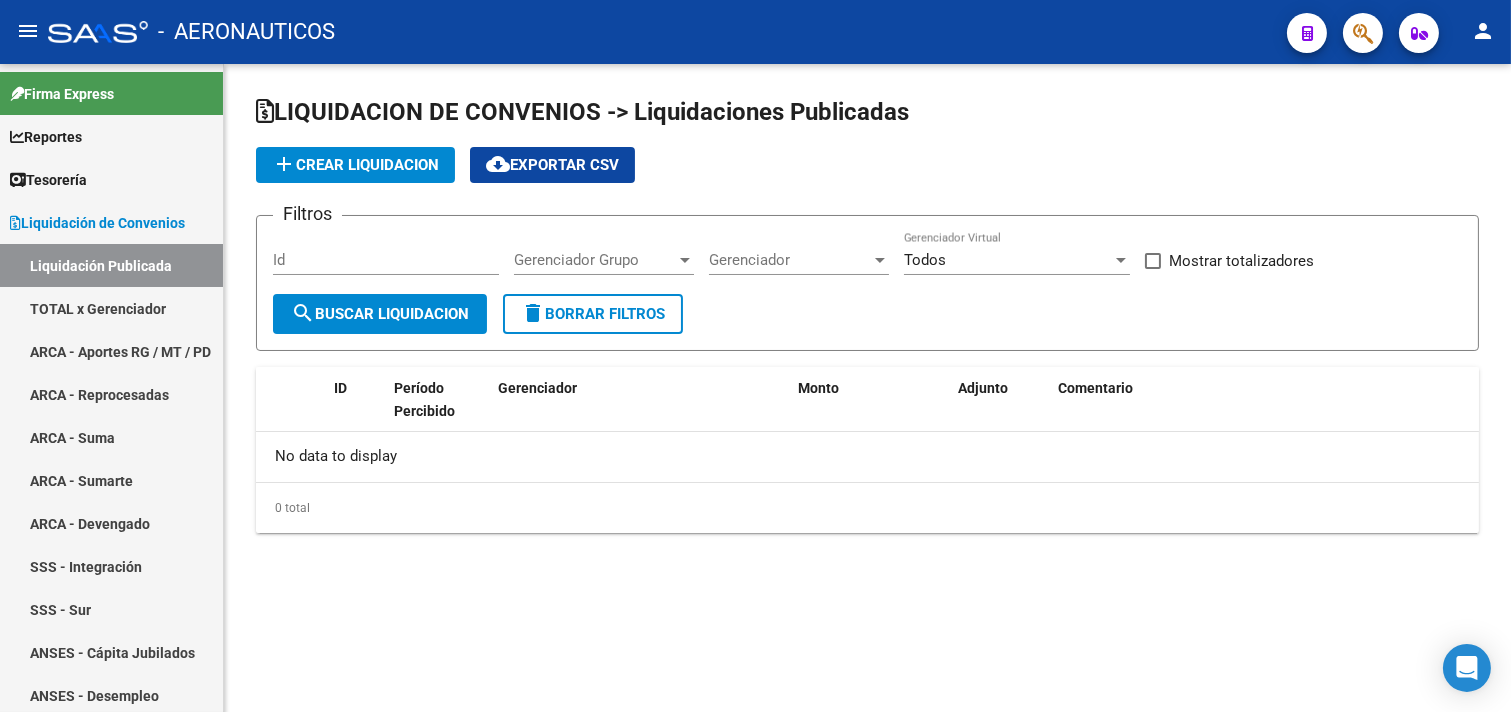 checkbox on "true" 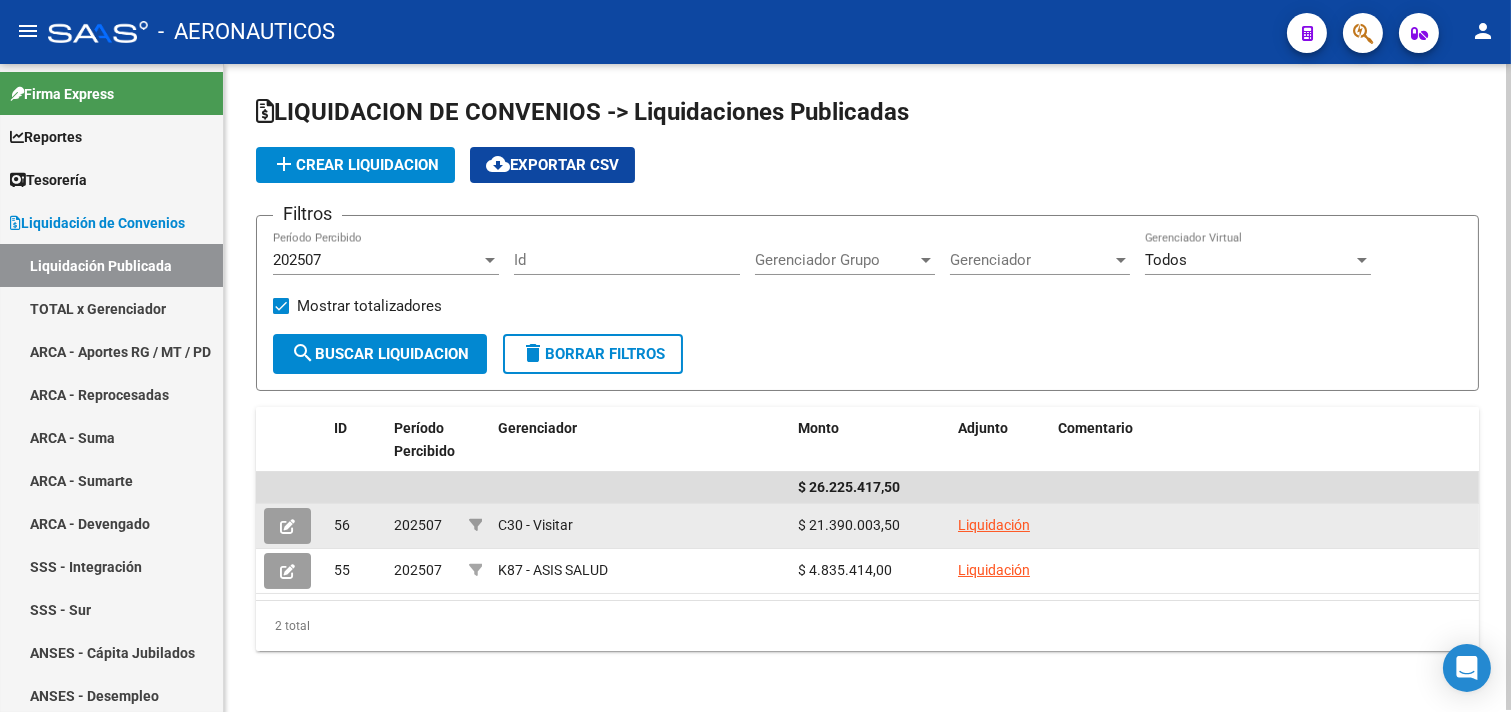 click on "Liquidación" 